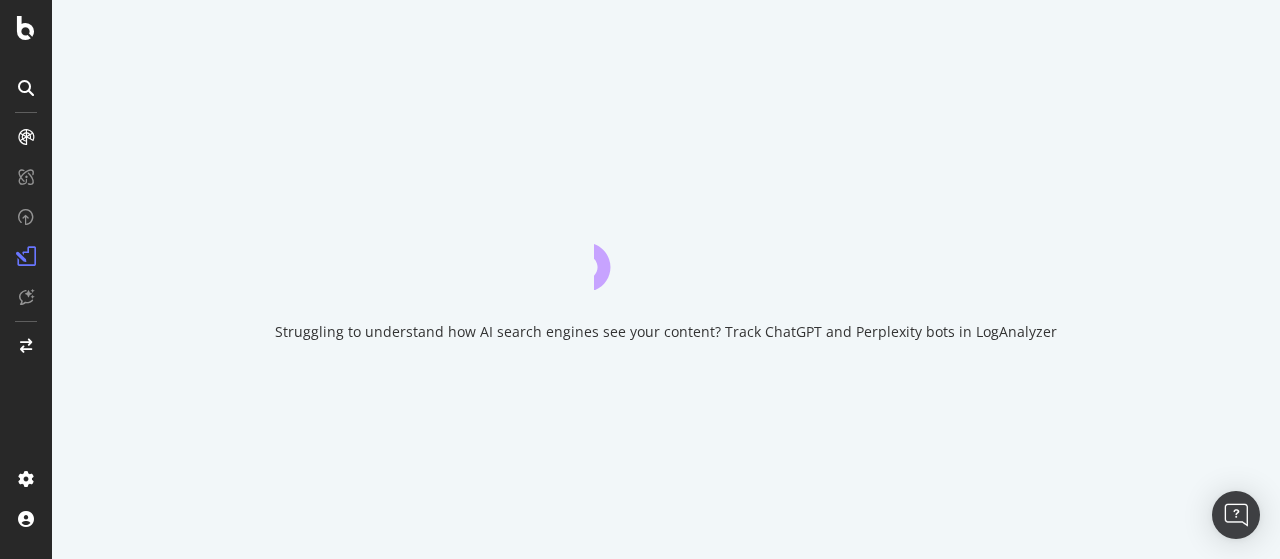 scroll, scrollTop: 0, scrollLeft: 0, axis: both 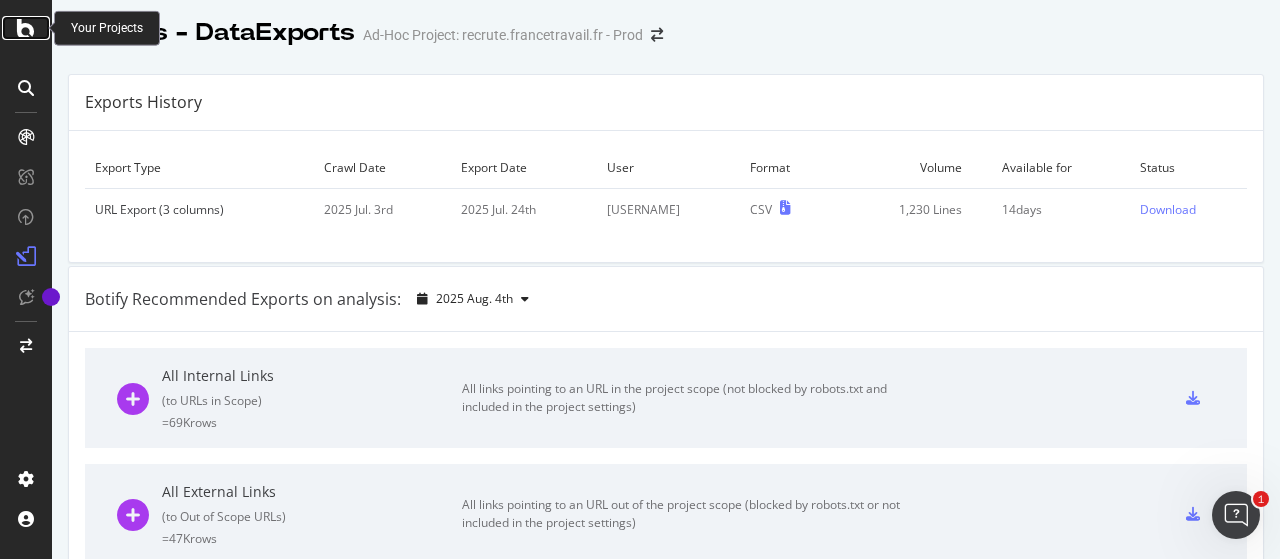 click at bounding box center [26, 28] 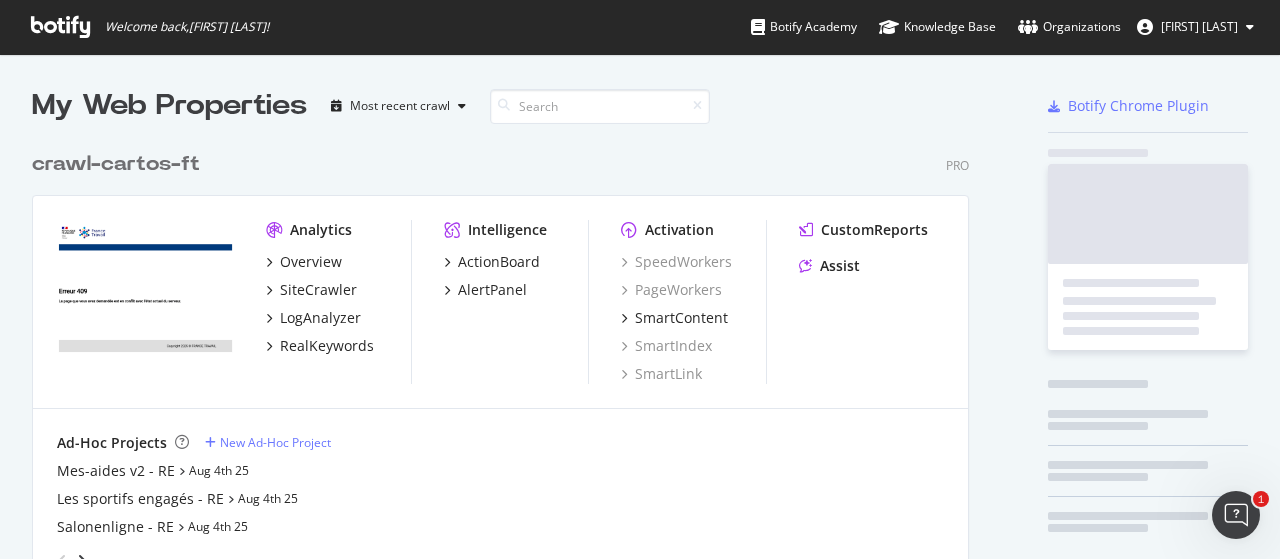 scroll, scrollTop: 16, scrollLeft: 16, axis: both 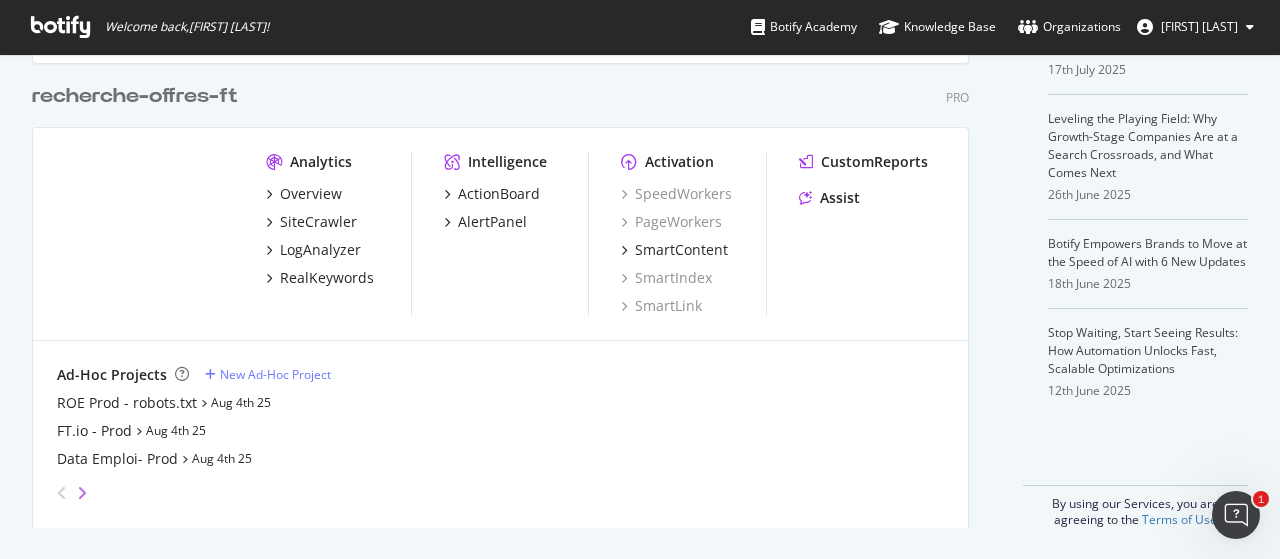 click at bounding box center [82, 493] 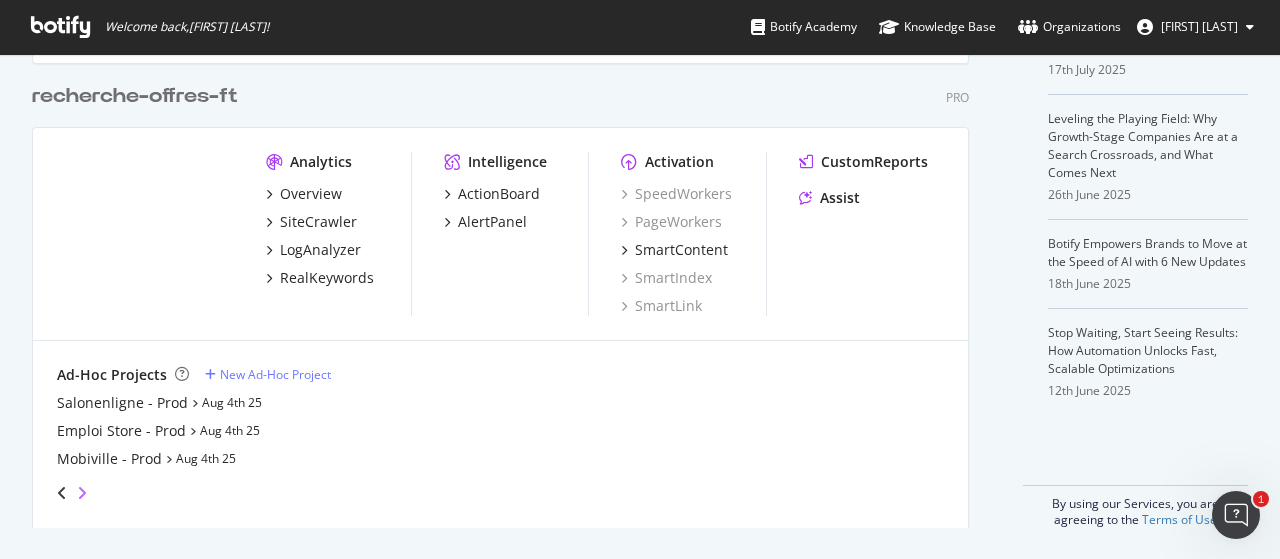 click at bounding box center [82, 493] 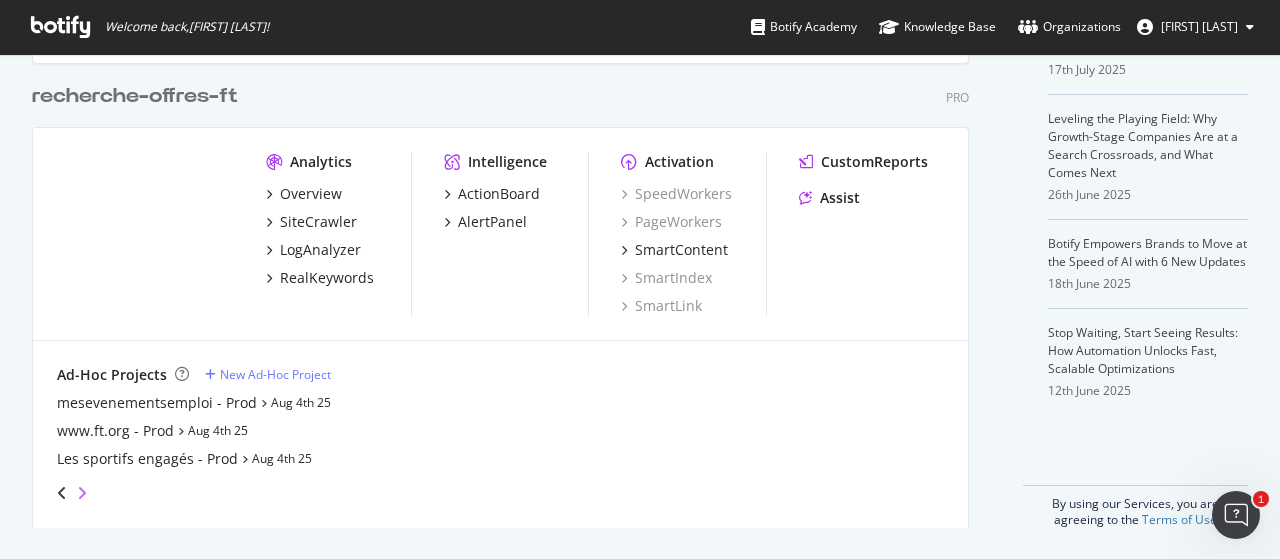 click at bounding box center (82, 493) 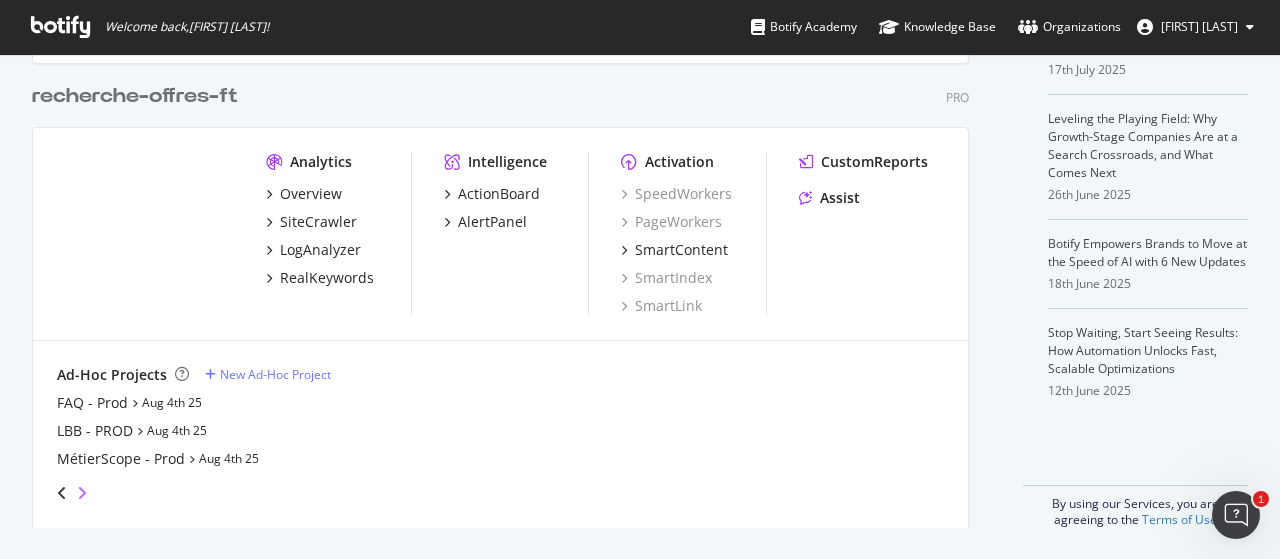 click at bounding box center (82, 493) 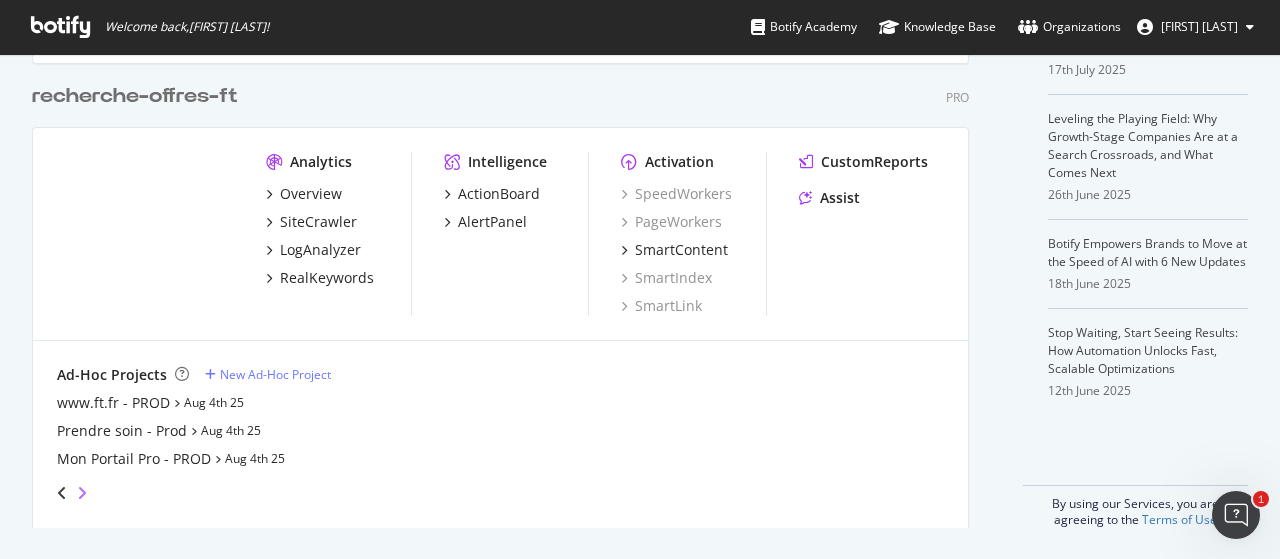 click at bounding box center [82, 493] 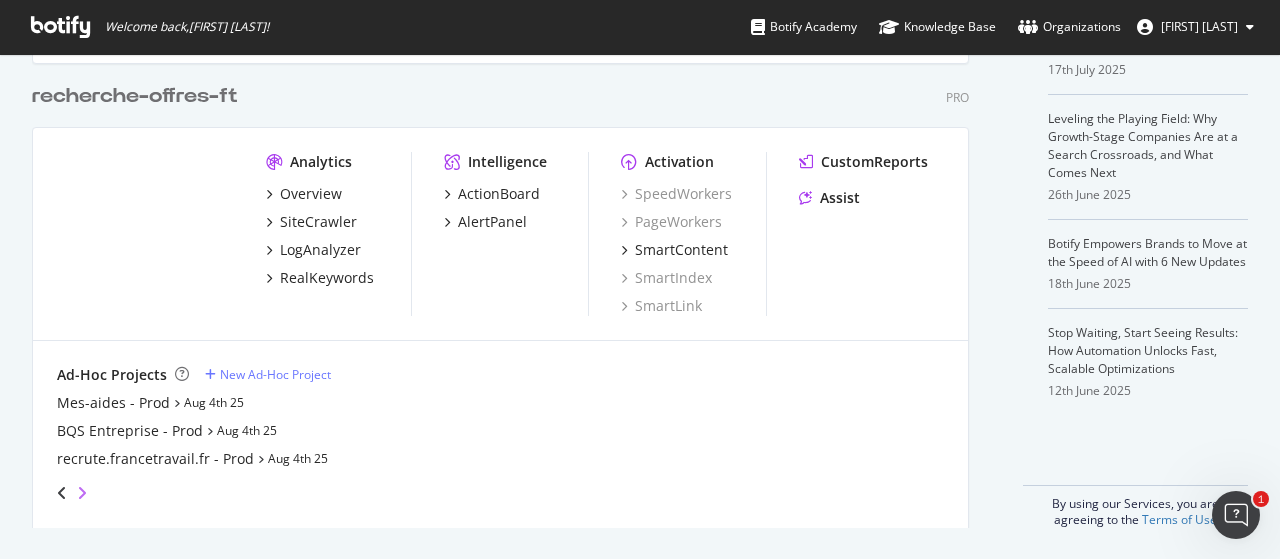 click at bounding box center (82, 493) 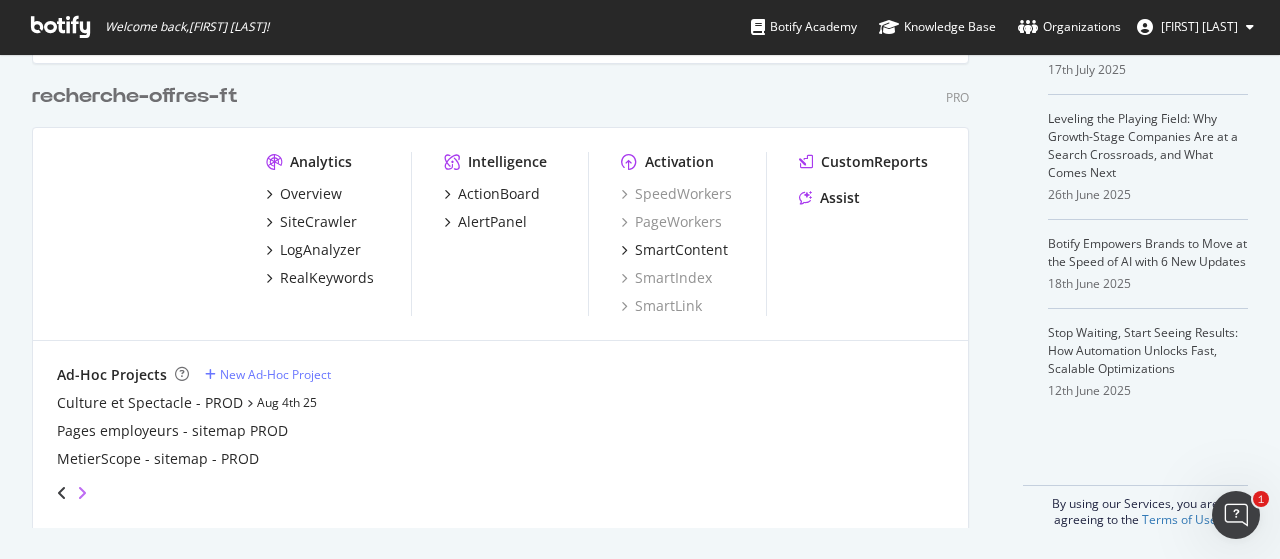 click at bounding box center (82, 493) 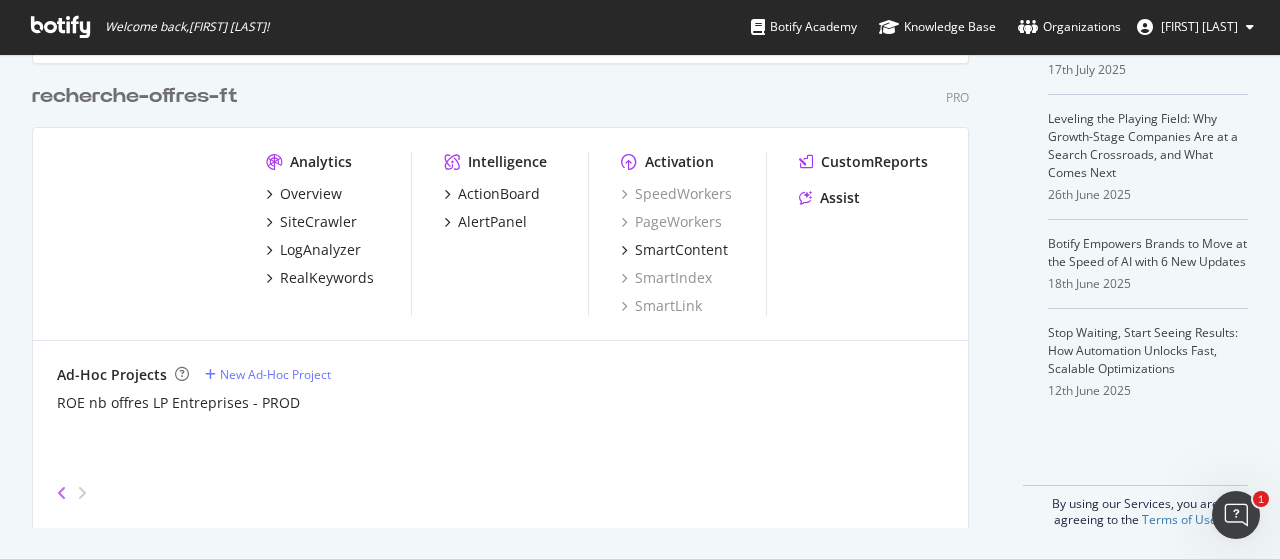 click at bounding box center [62, 493] 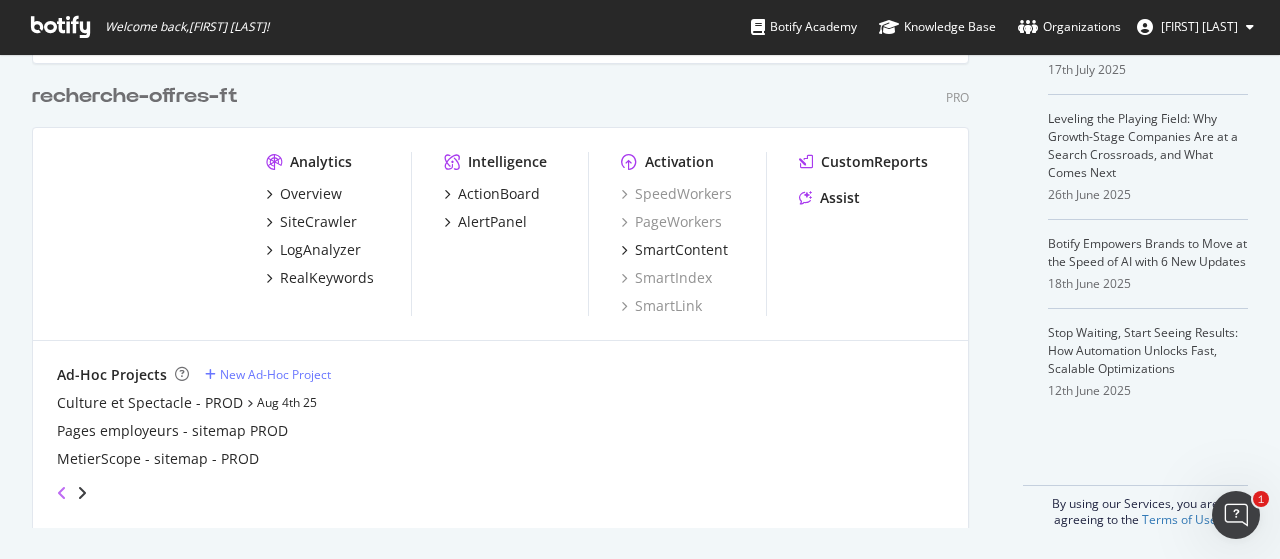click at bounding box center (62, 493) 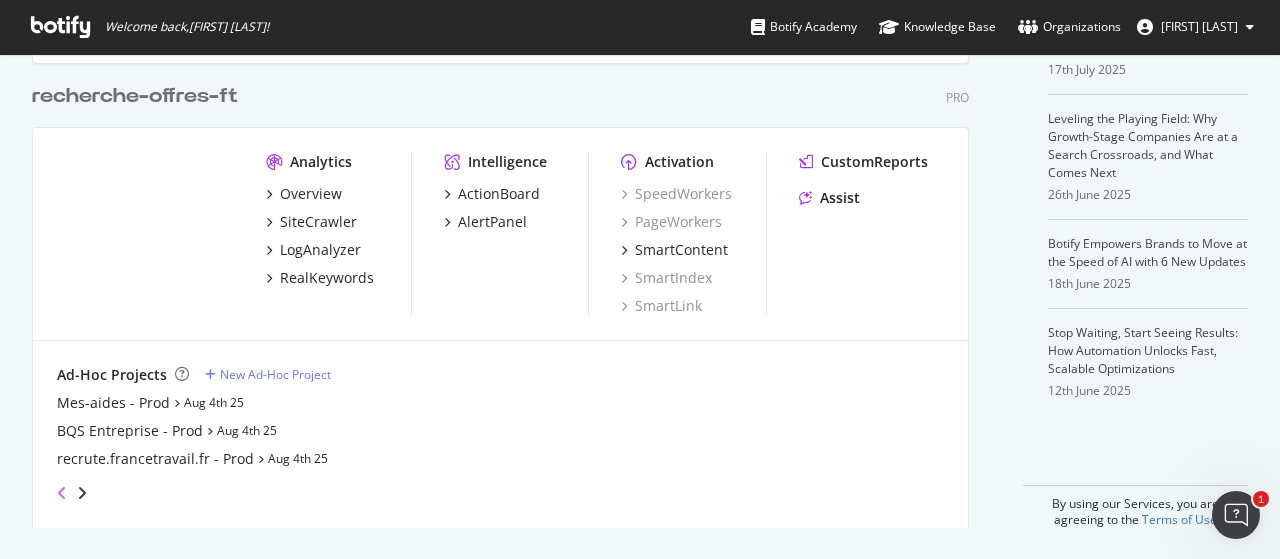 click at bounding box center [62, 493] 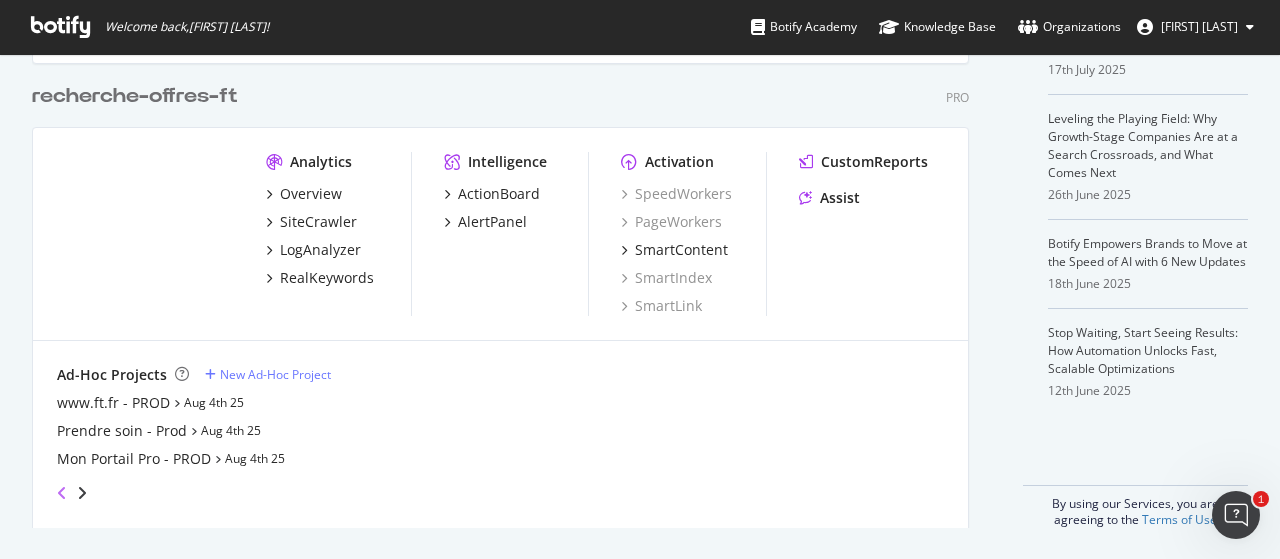click at bounding box center (62, 493) 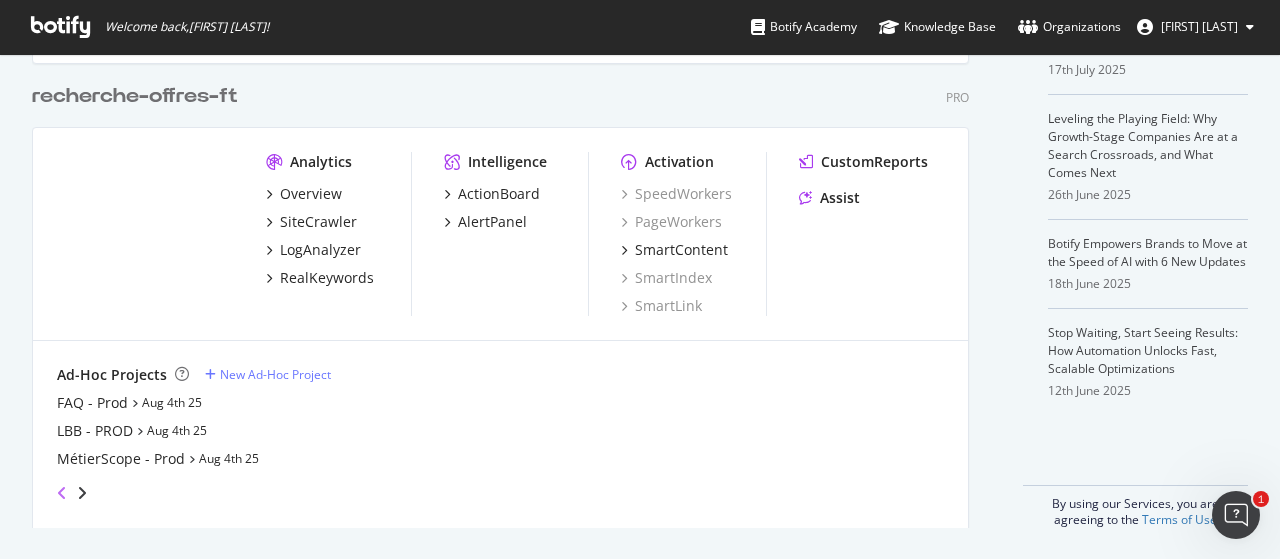 click at bounding box center [62, 493] 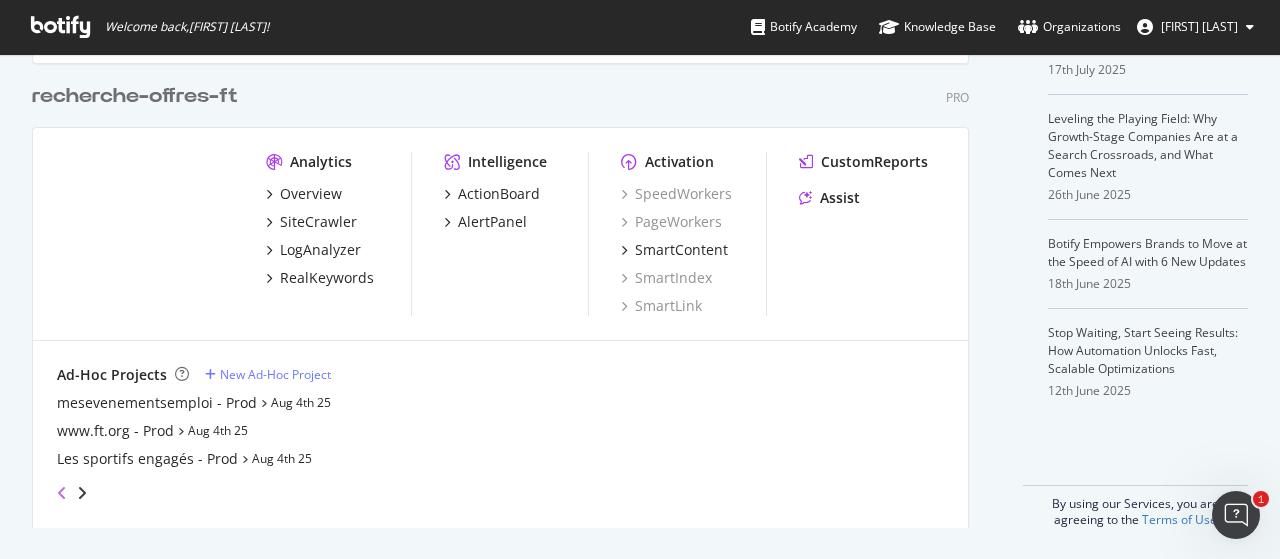 click at bounding box center [62, 493] 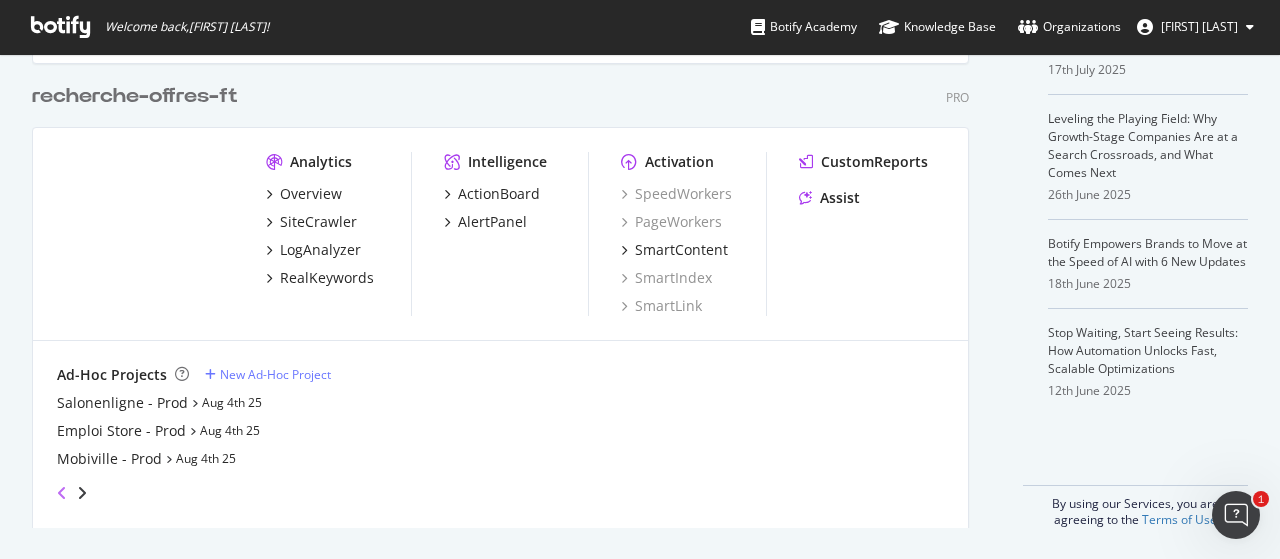 click at bounding box center [62, 493] 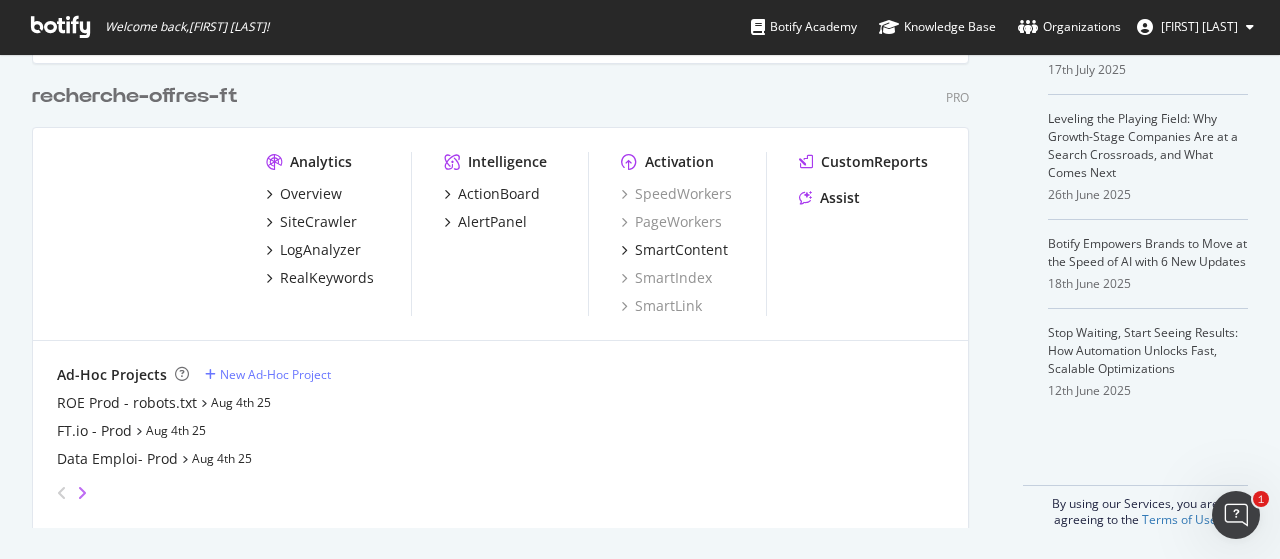 click at bounding box center (82, 493) 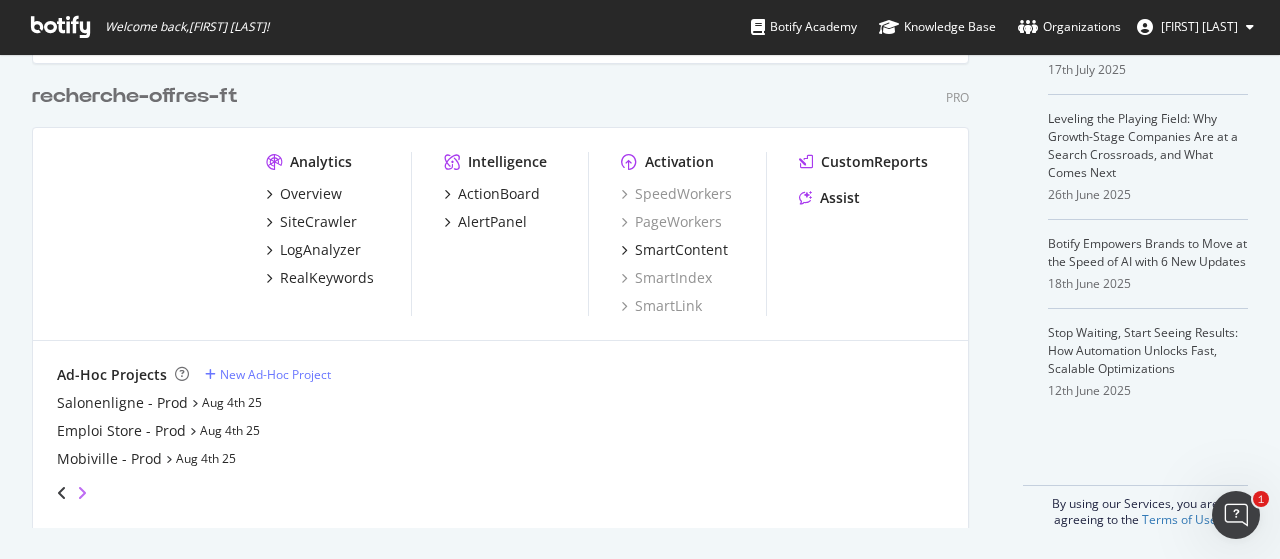 click at bounding box center (82, 493) 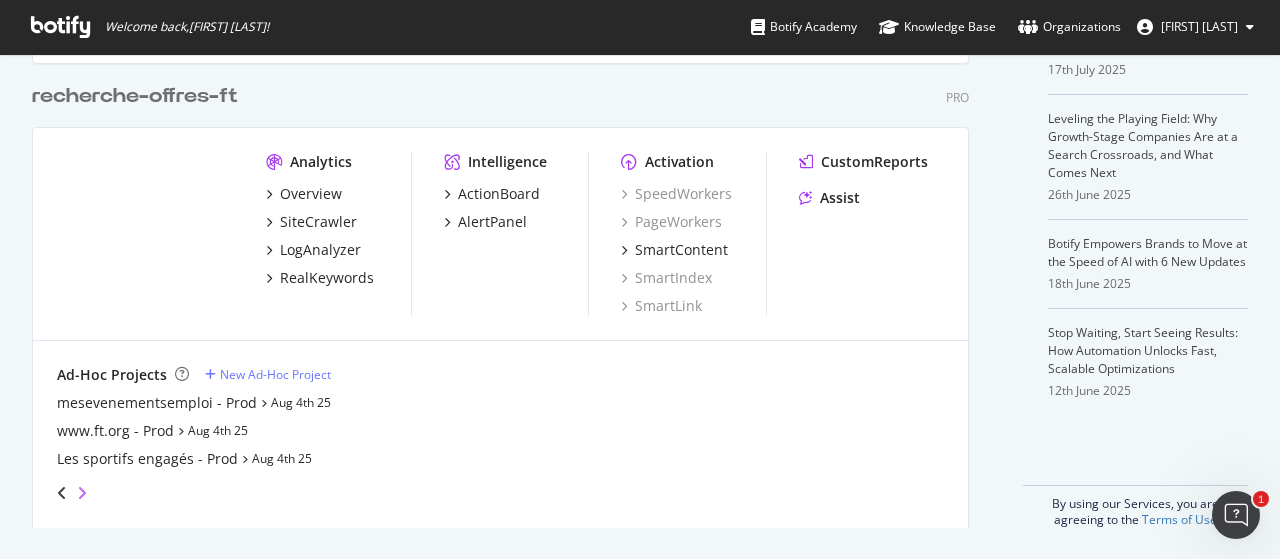 click at bounding box center (82, 493) 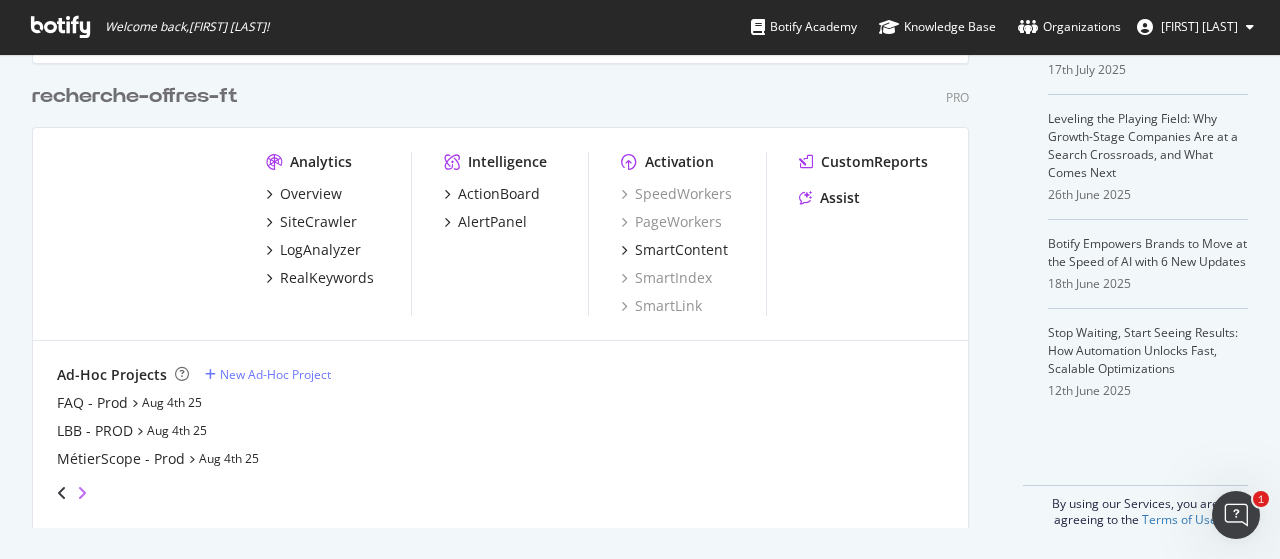 click at bounding box center (82, 493) 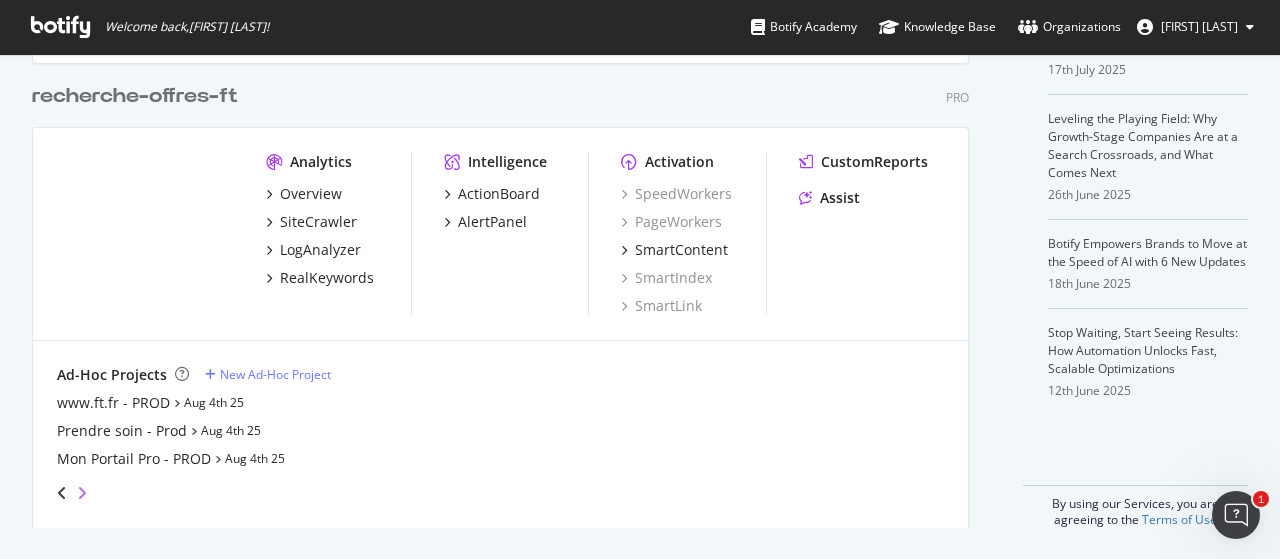 click at bounding box center (82, 493) 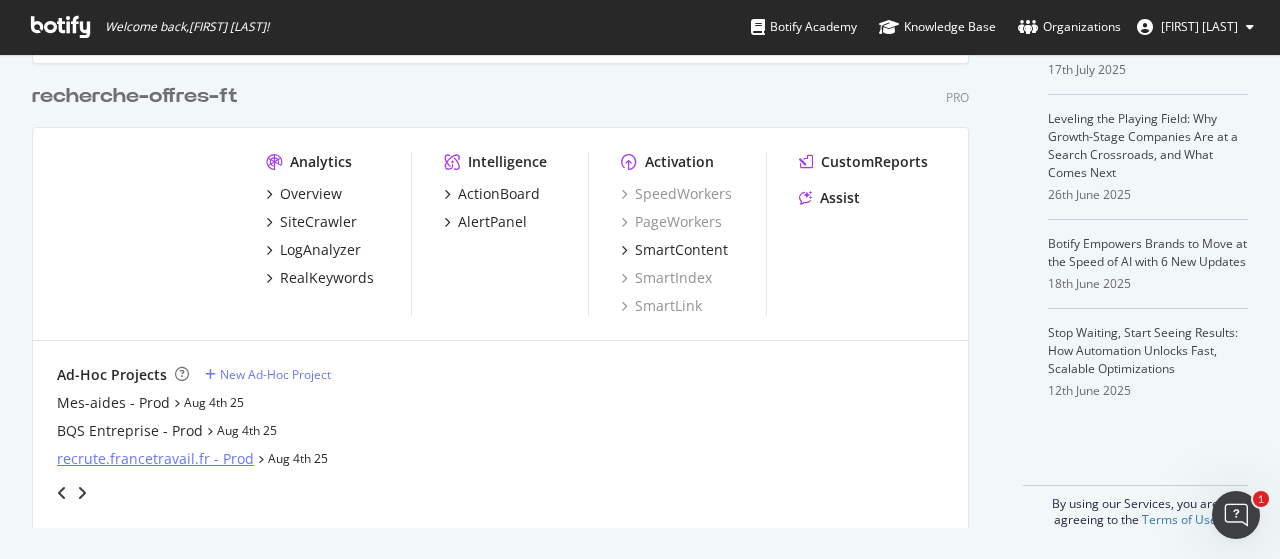 click on "recrute.francetravail.fr - Prod" at bounding box center (155, 459) 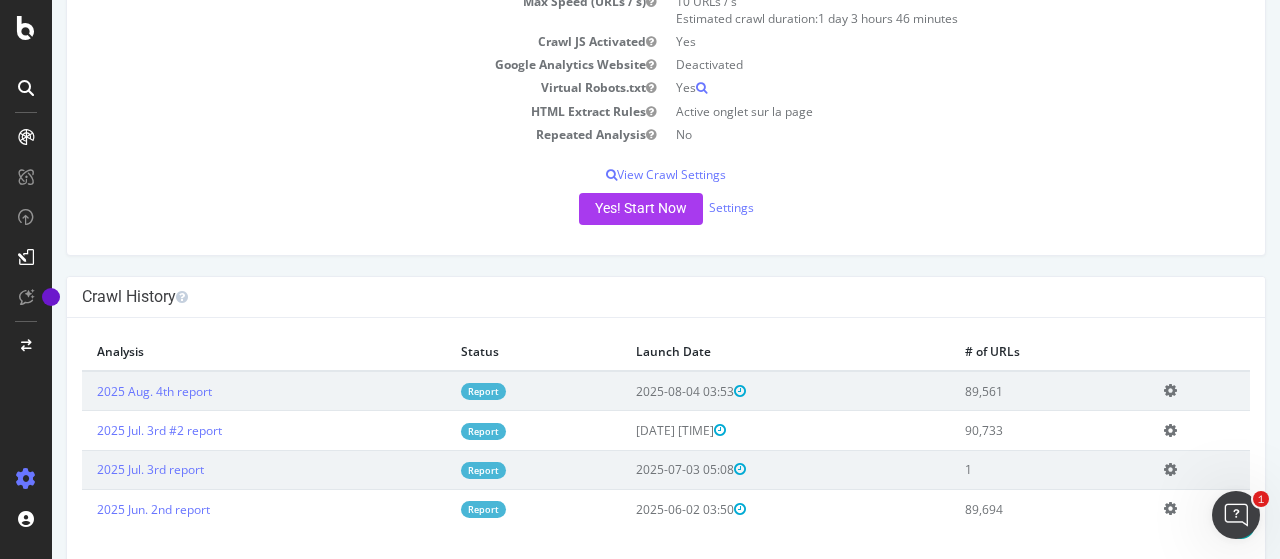 scroll, scrollTop: 284, scrollLeft: 0, axis: vertical 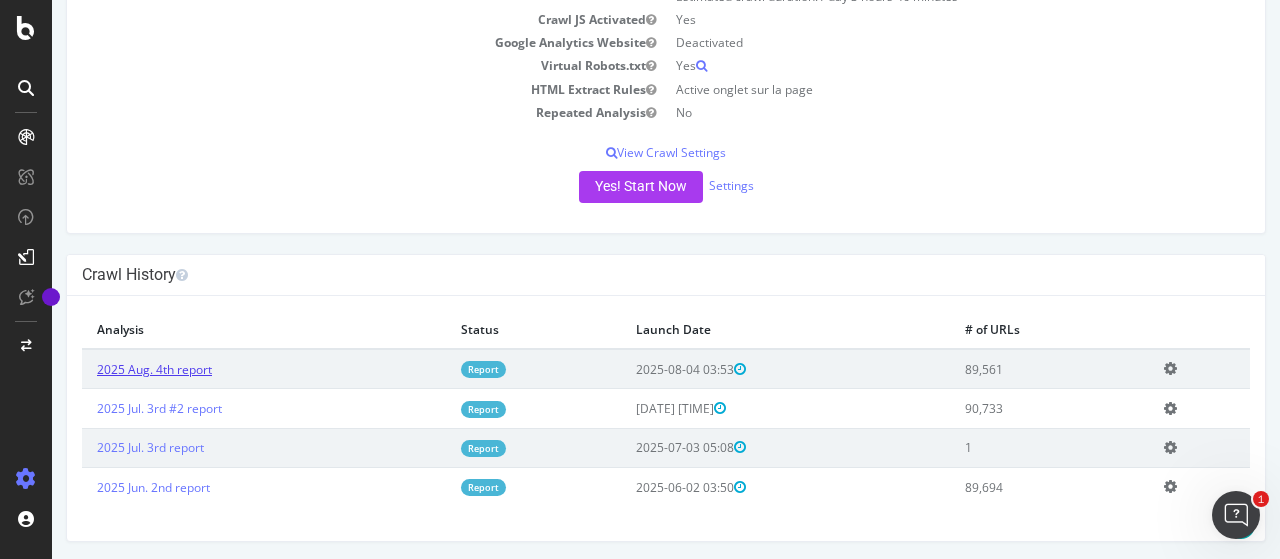 click on "2025 Aug. 4th
report" at bounding box center [154, 369] 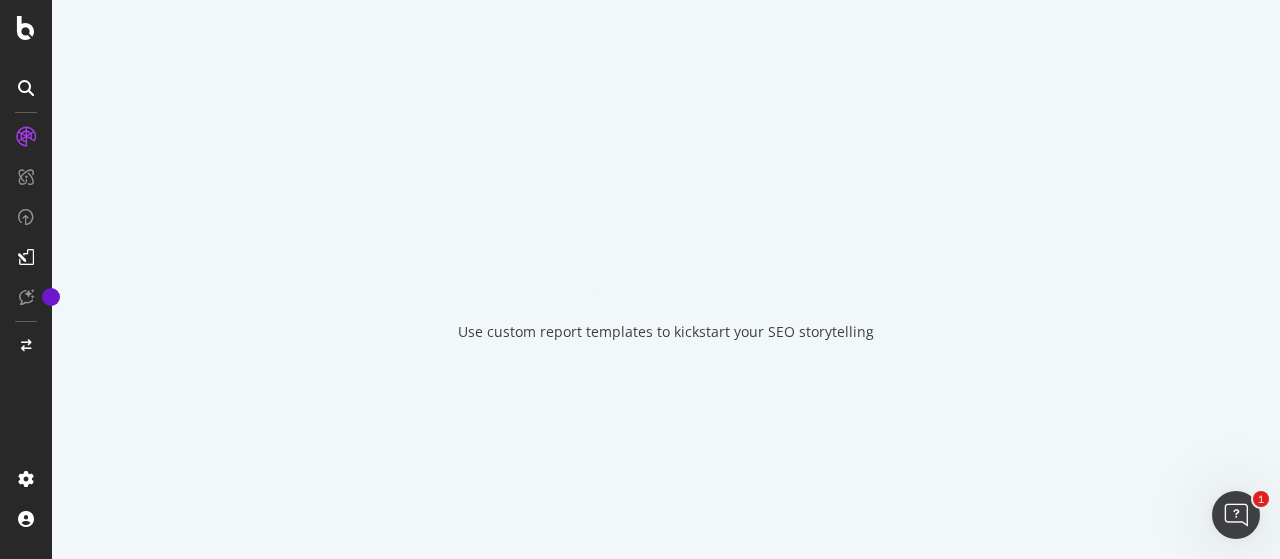 scroll, scrollTop: 0, scrollLeft: 0, axis: both 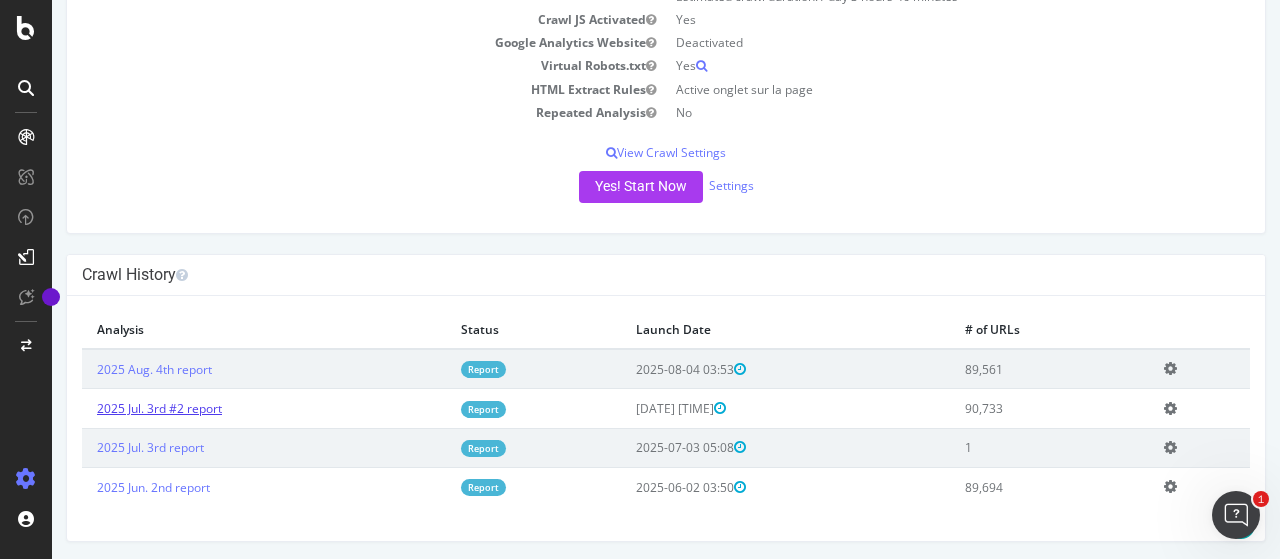 click on "2025 Jul. 3rd #2
report" at bounding box center [159, 408] 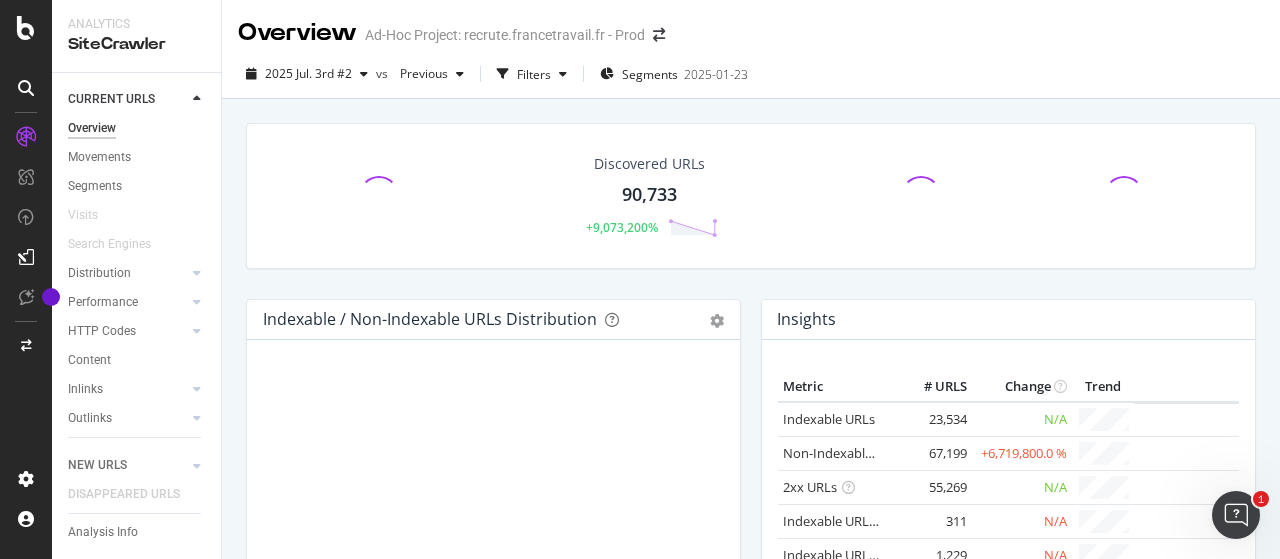 scroll, scrollTop: 500, scrollLeft: 0, axis: vertical 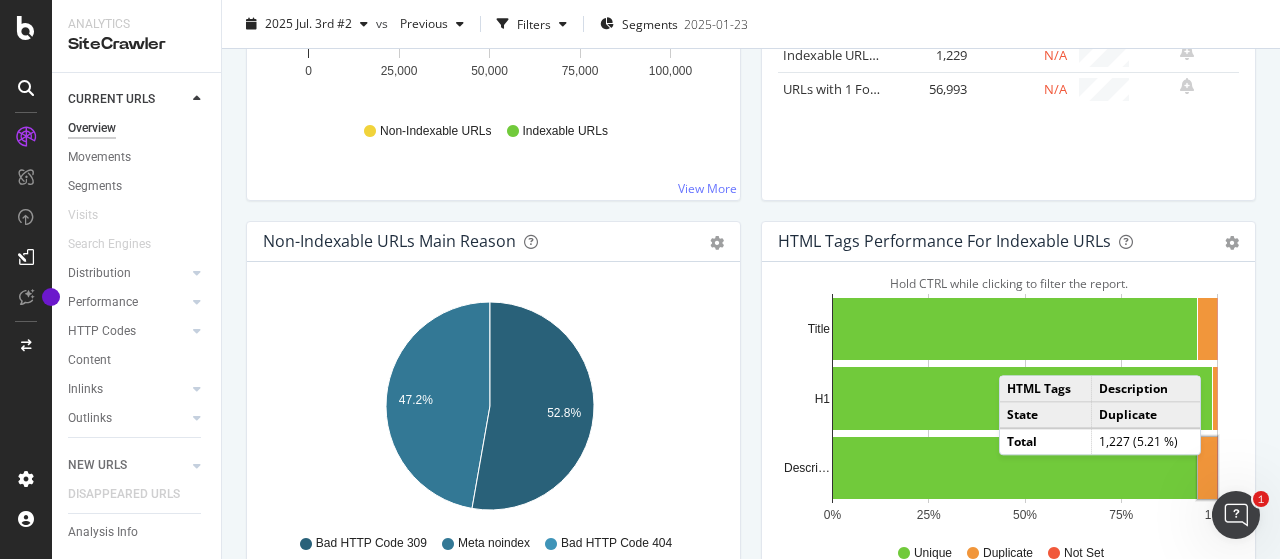 click 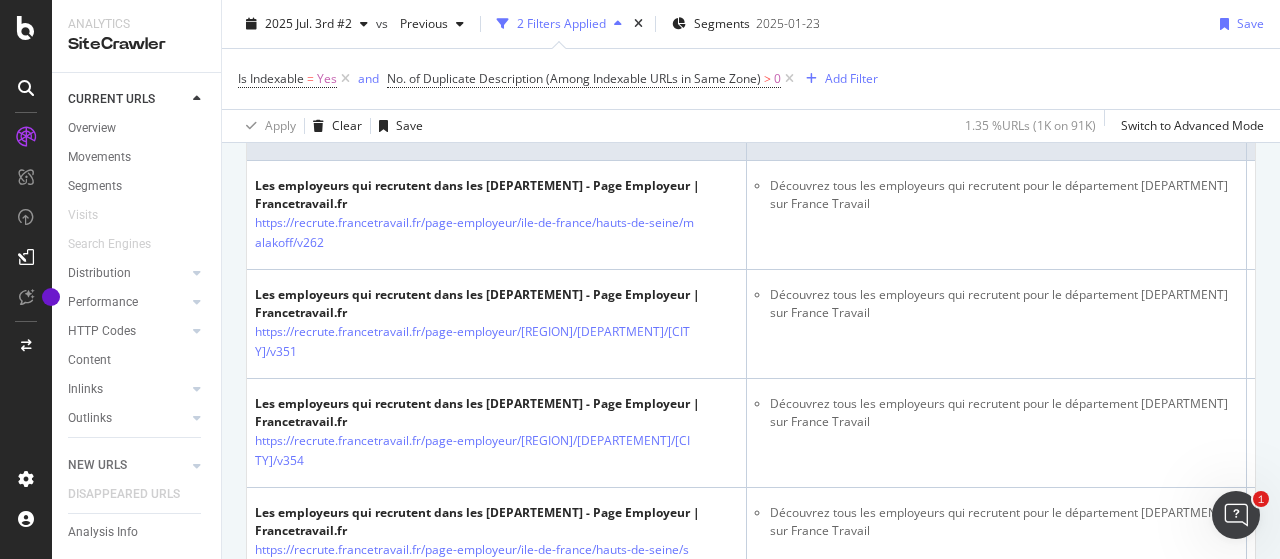 scroll, scrollTop: 300, scrollLeft: 0, axis: vertical 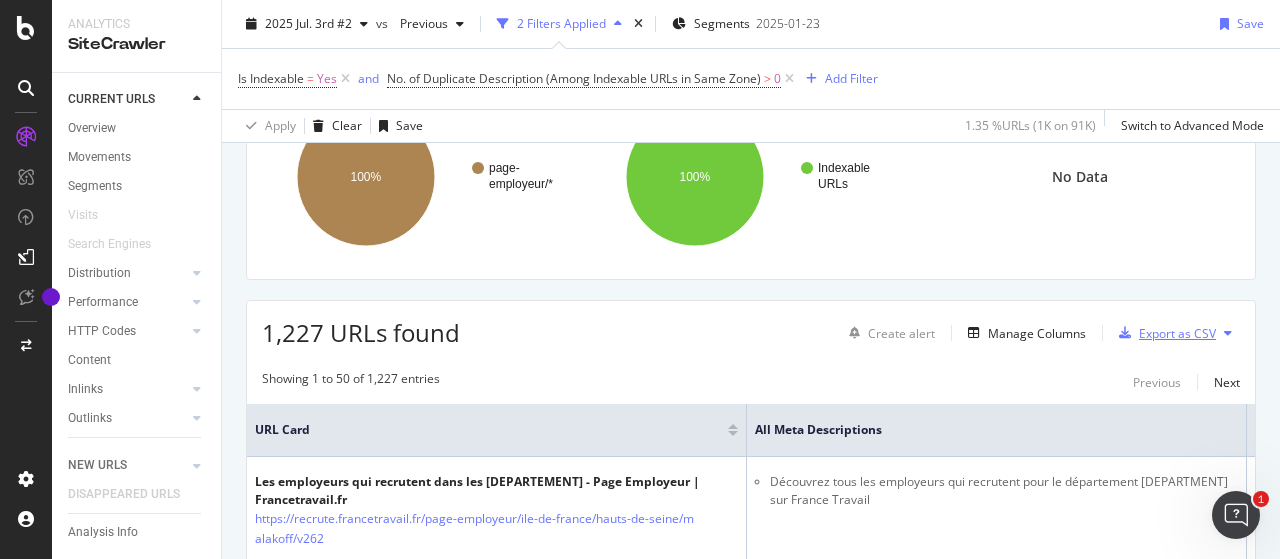 click on "Export as CSV" at bounding box center [1177, 333] 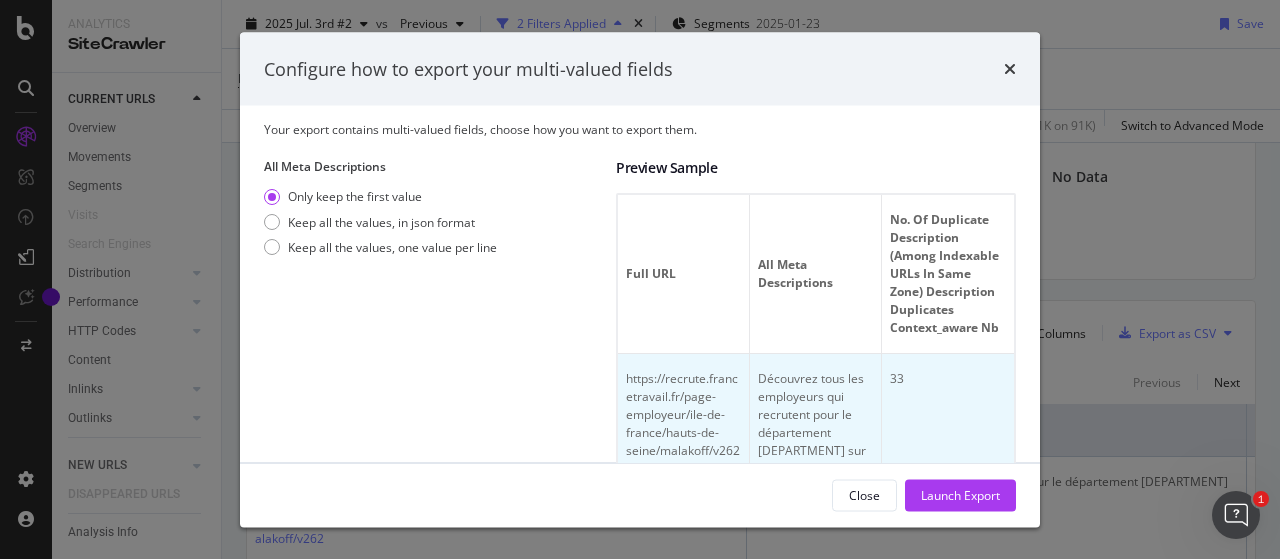 scroll, scrollTop: 0, scrollLeft: 0, axis: both 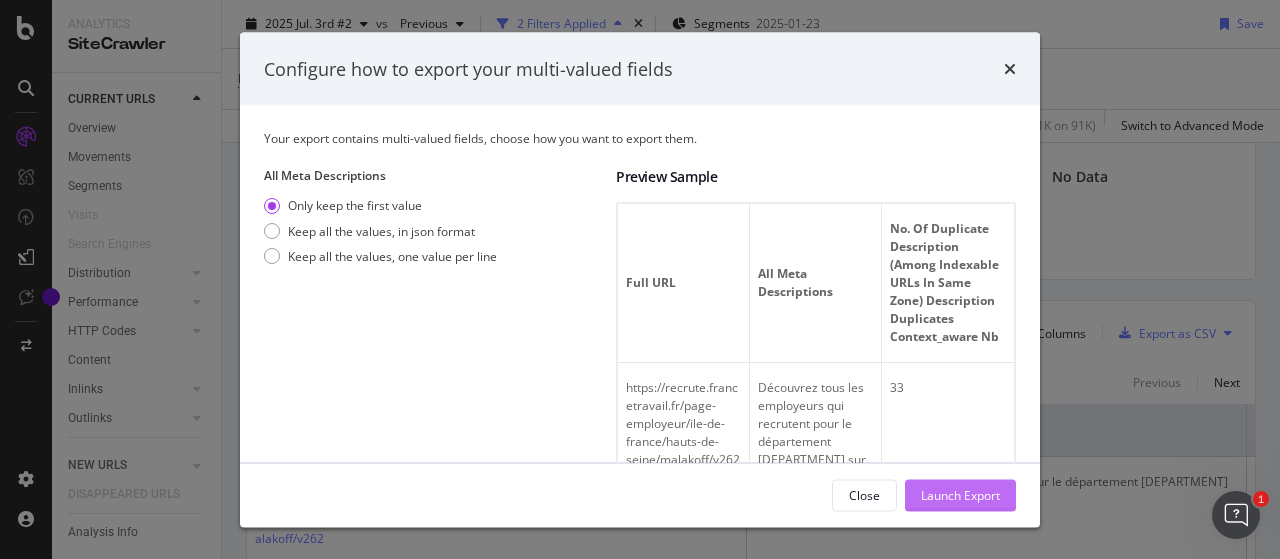 click on "Launch Export" at bounding box center [960, 494] 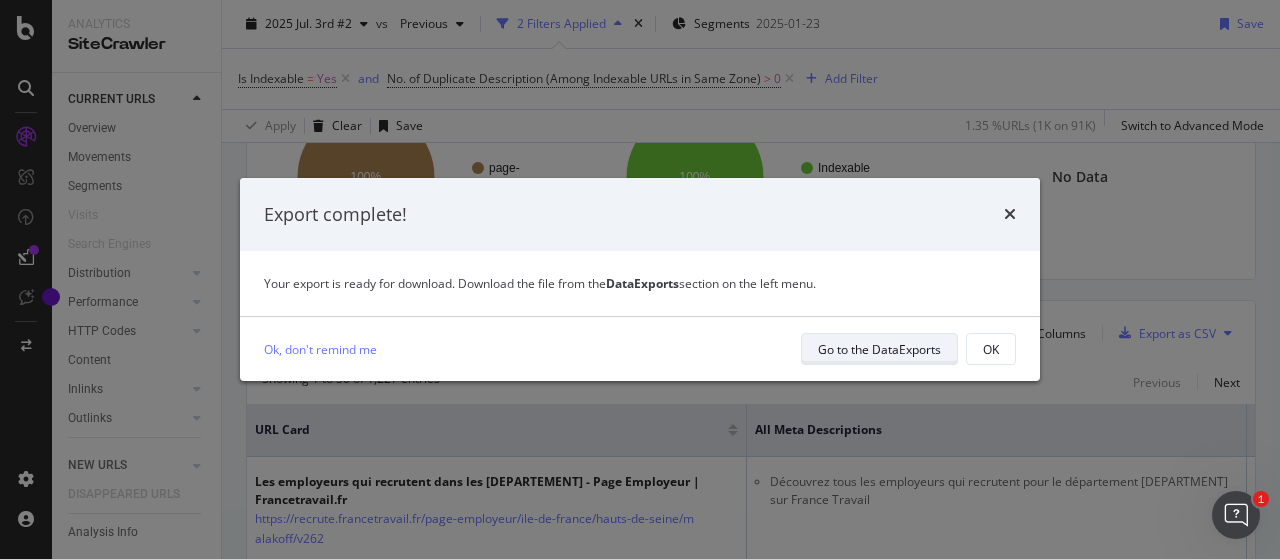 click on "Go to the DataExports" at bounding box center [879, 349] 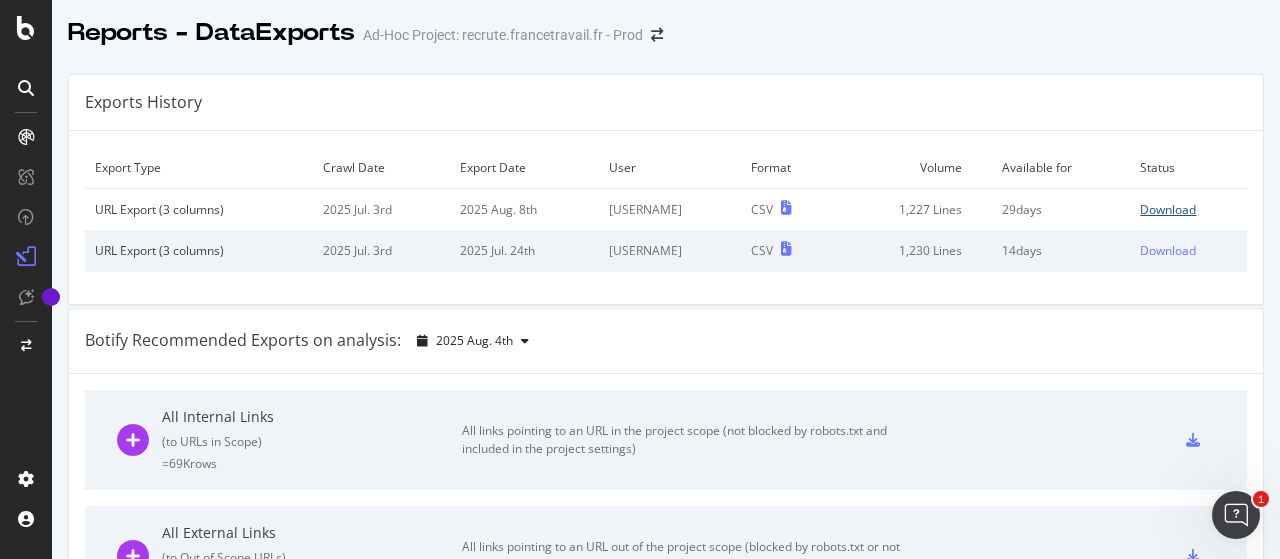 click on "Download" at bounding box center (1168, 209) 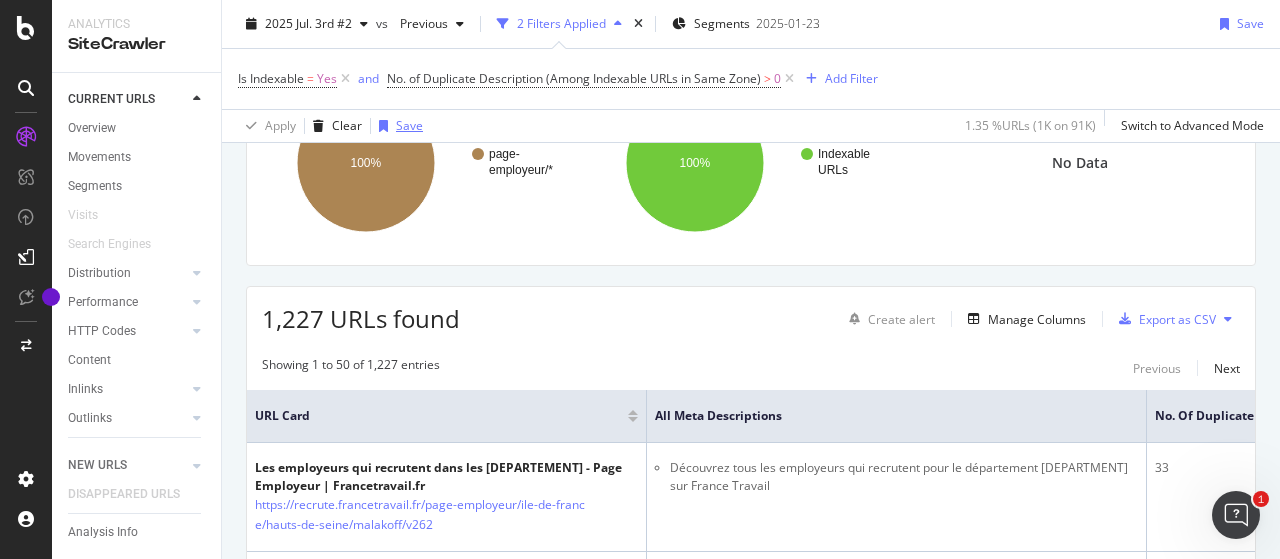 scroll, scrollTop: 300, scrollLeft: 0, axis: vertical 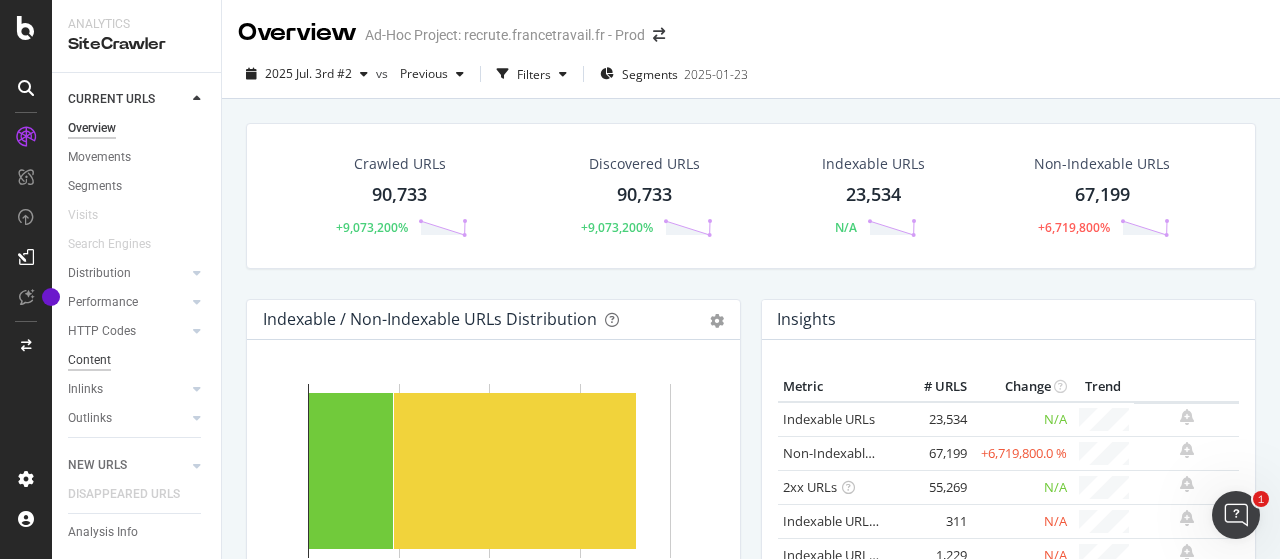 click on "Content" at bounding box center [89, 360] 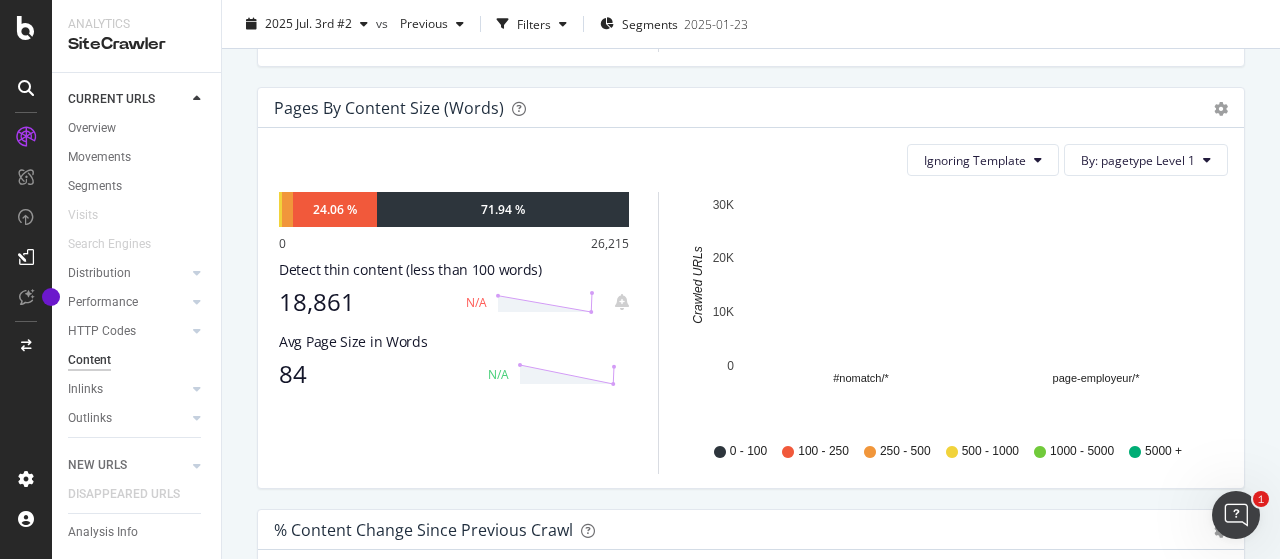 scroll, scrollTop: 700, scrollLeft: 0, axis: vertical 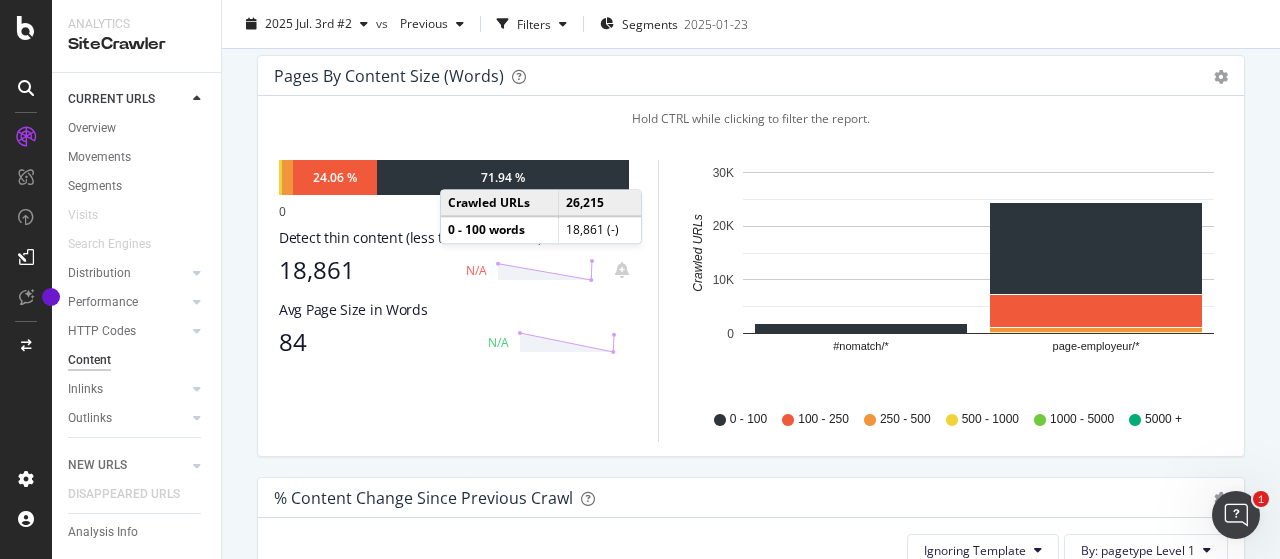 click on "71.94 %" at bounding box center [503, 177] 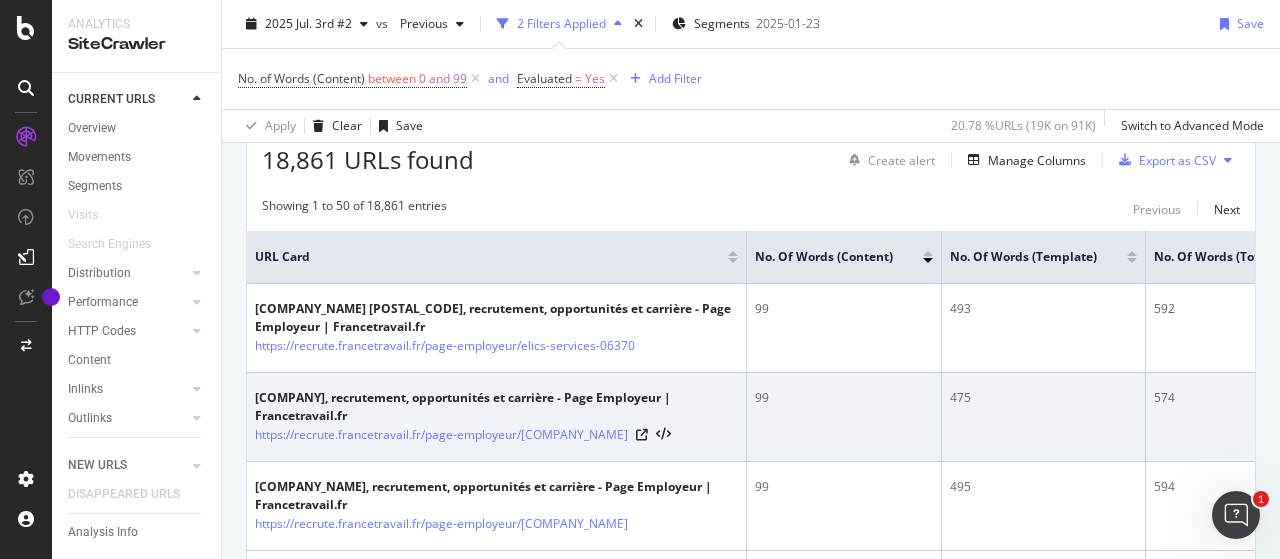 scroll, scrollTop: 400, scrollLeft: 0, axis: vertical 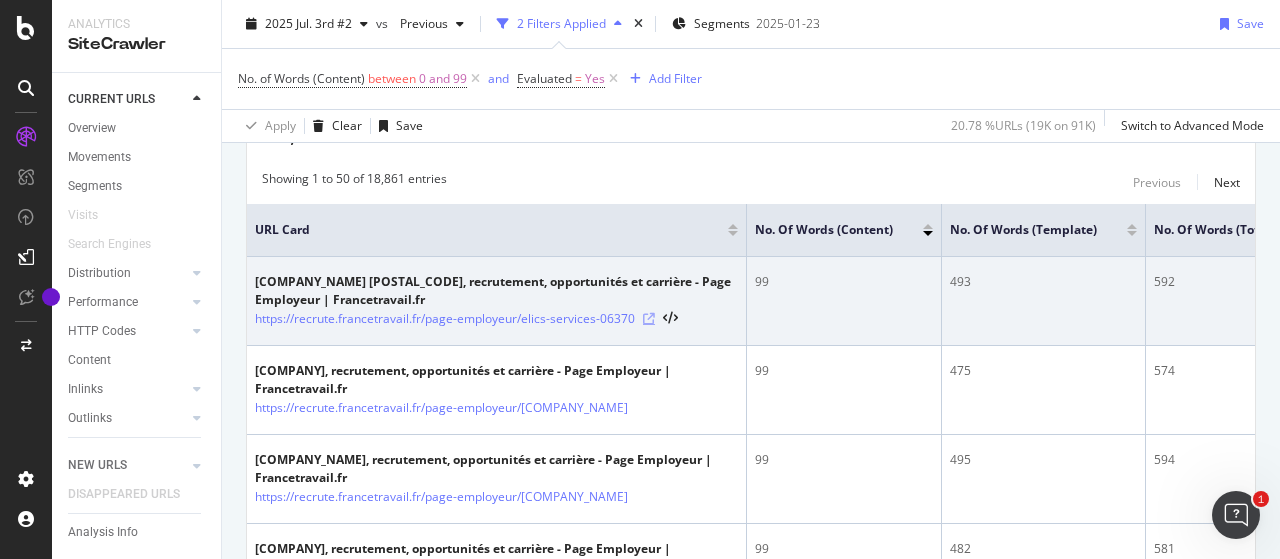 click at bounding box center (649, 319) 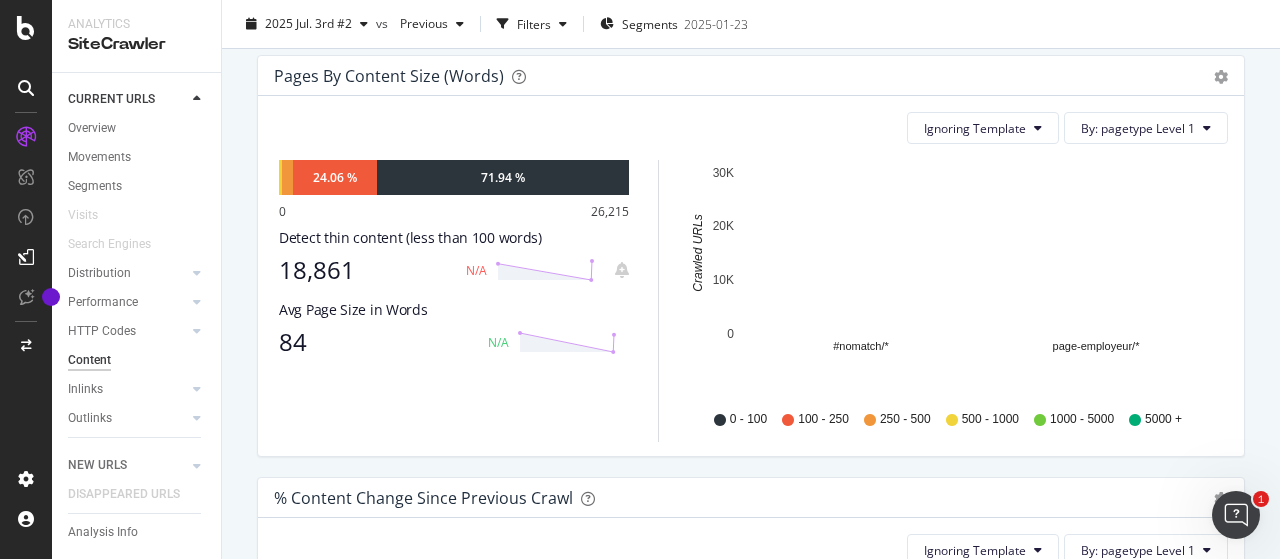 scroll, scrollTop: 800, scrollLeft: 0, axis: vertical 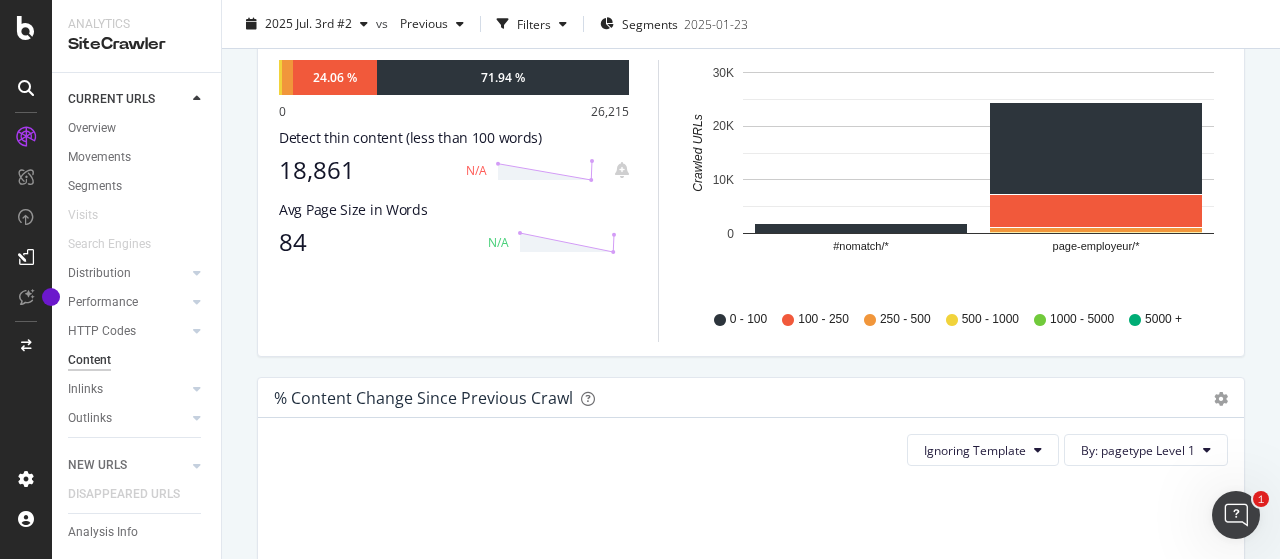 click on "18,861" at bounding box center (366, 170) 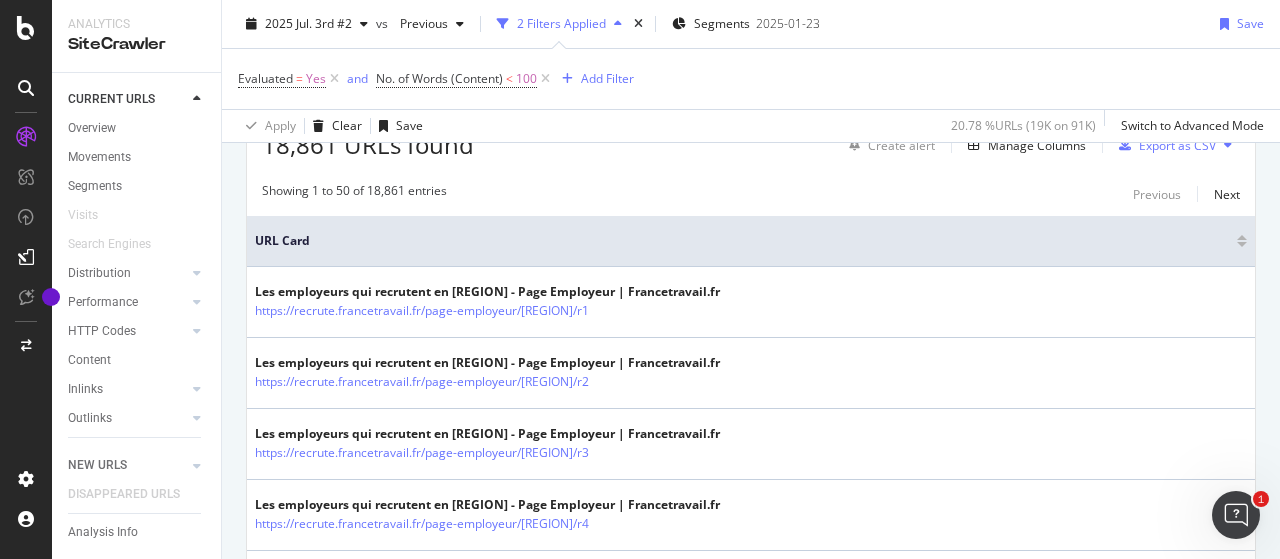scroll, scrollTop: 400, scrollLeft: 0, axis: vertical 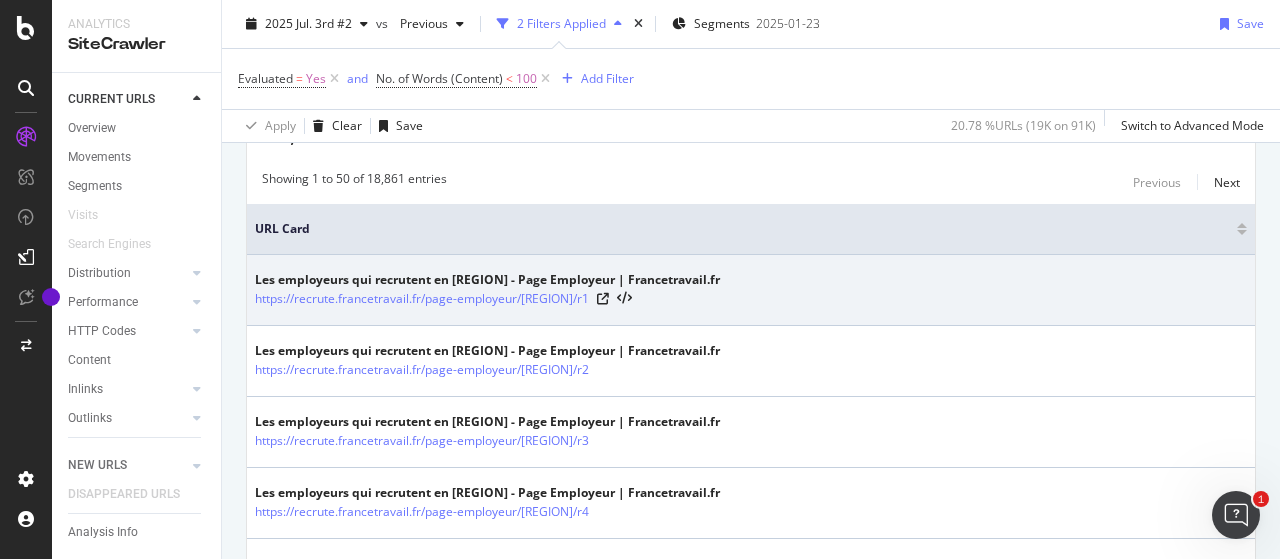 click at bounding box center (614, 299) 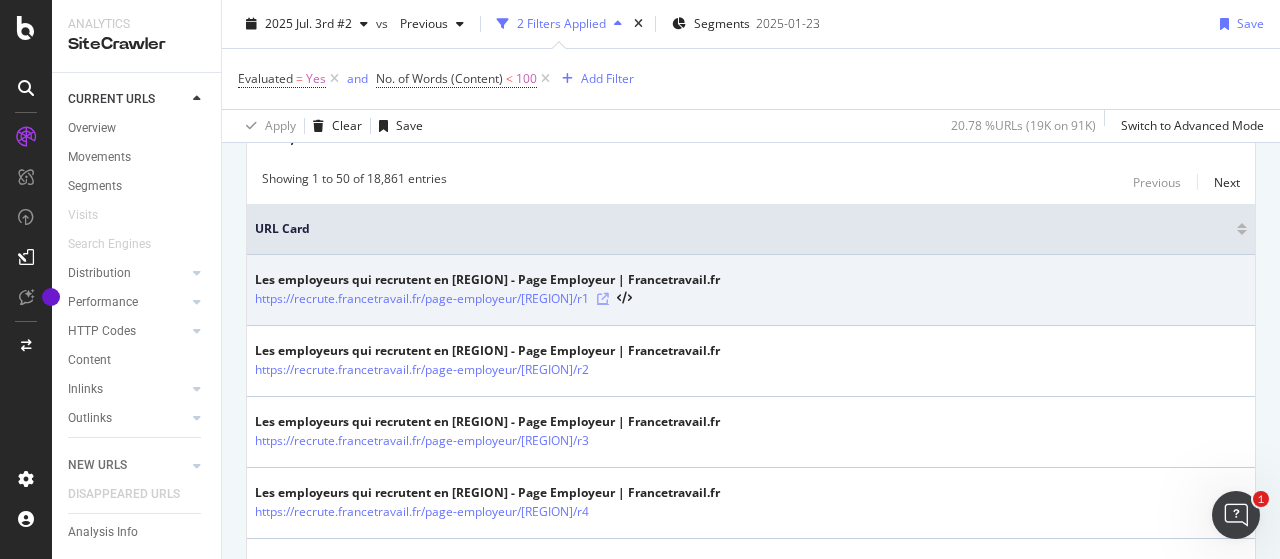 click at bounding box center (603, 299) 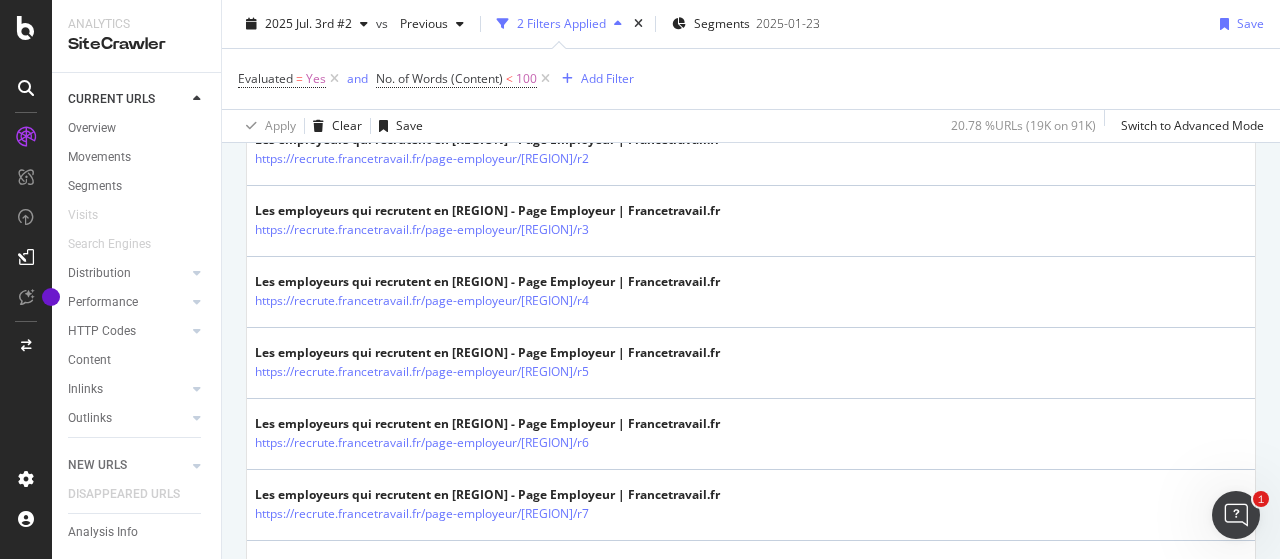 scroll, scrollTop: 700, scrollLeft: 0, axis: vertical 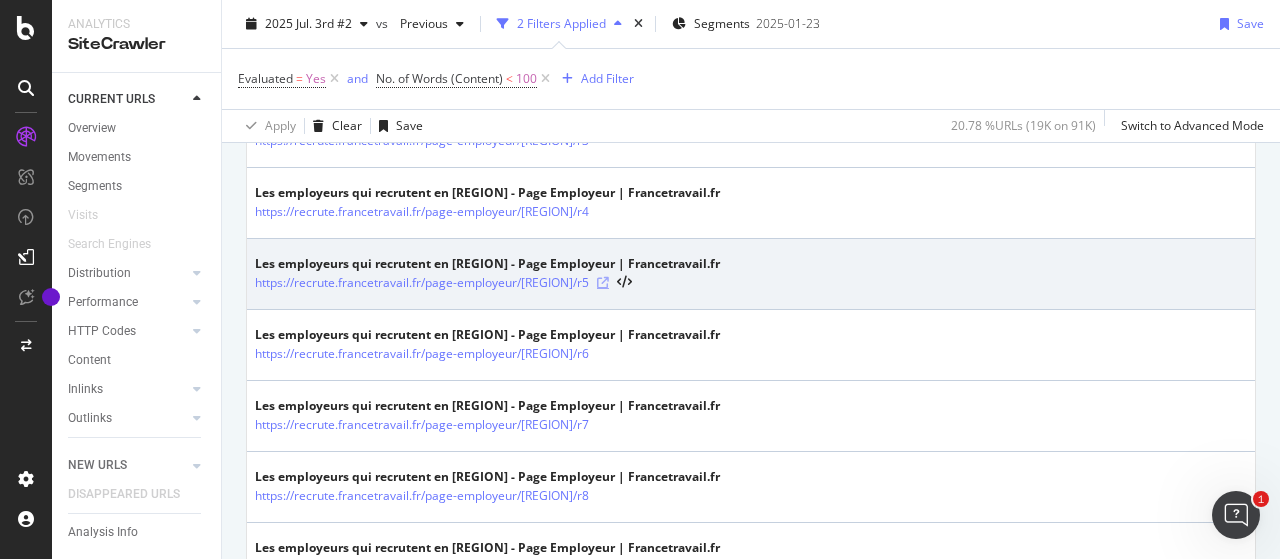 click at bounding box center (603, 283) 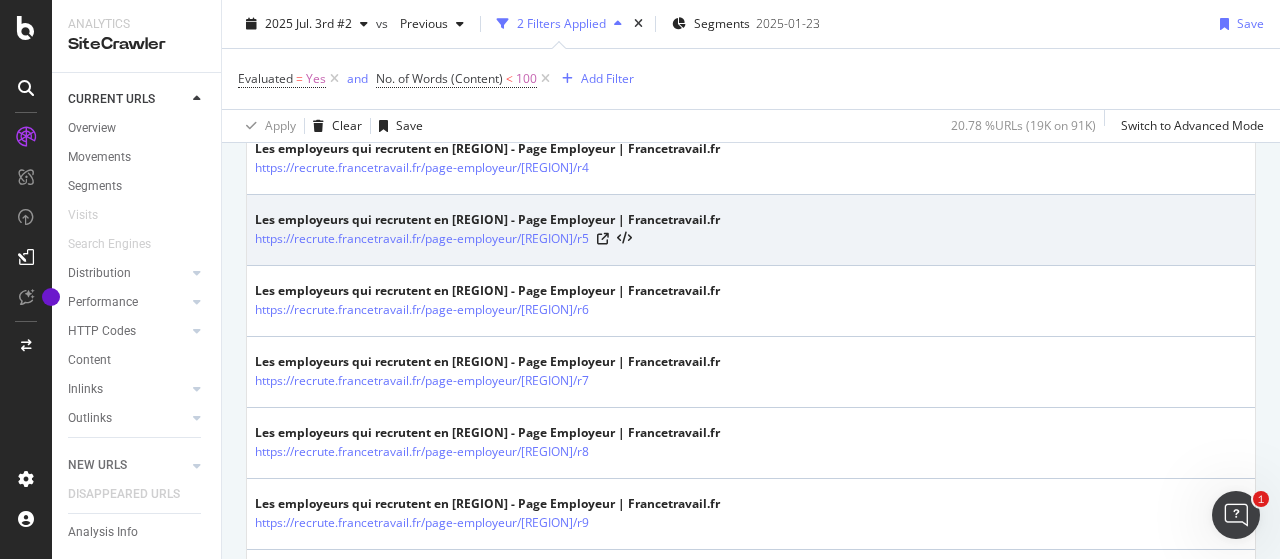 scroll, scrollTop: 900, scrollLeft: 0, axis: vertical 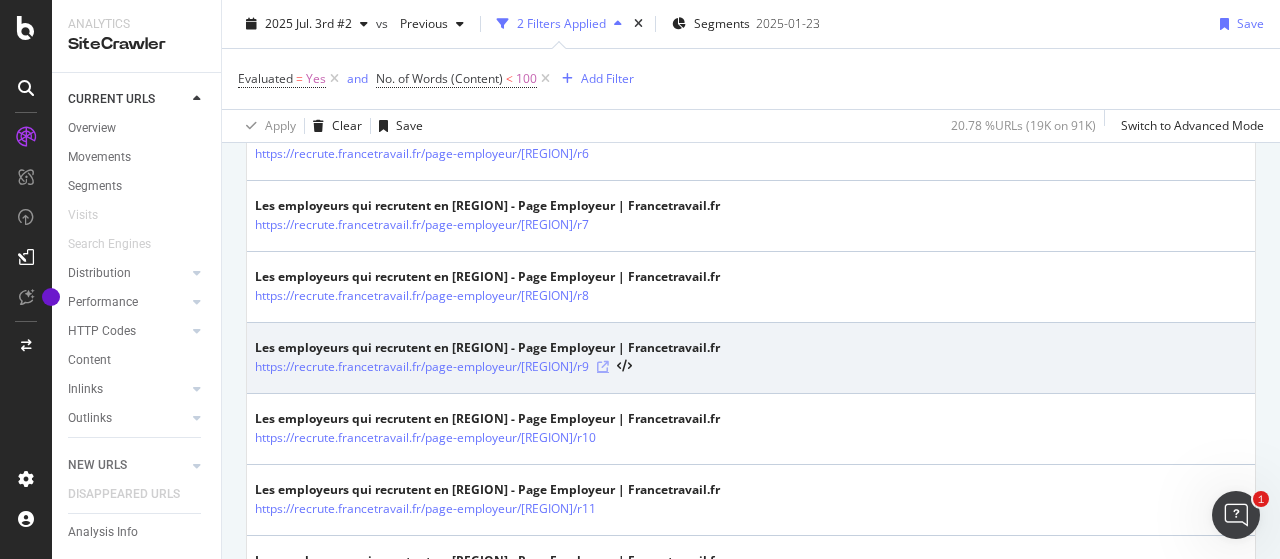 click at bounding box center (603, 367) 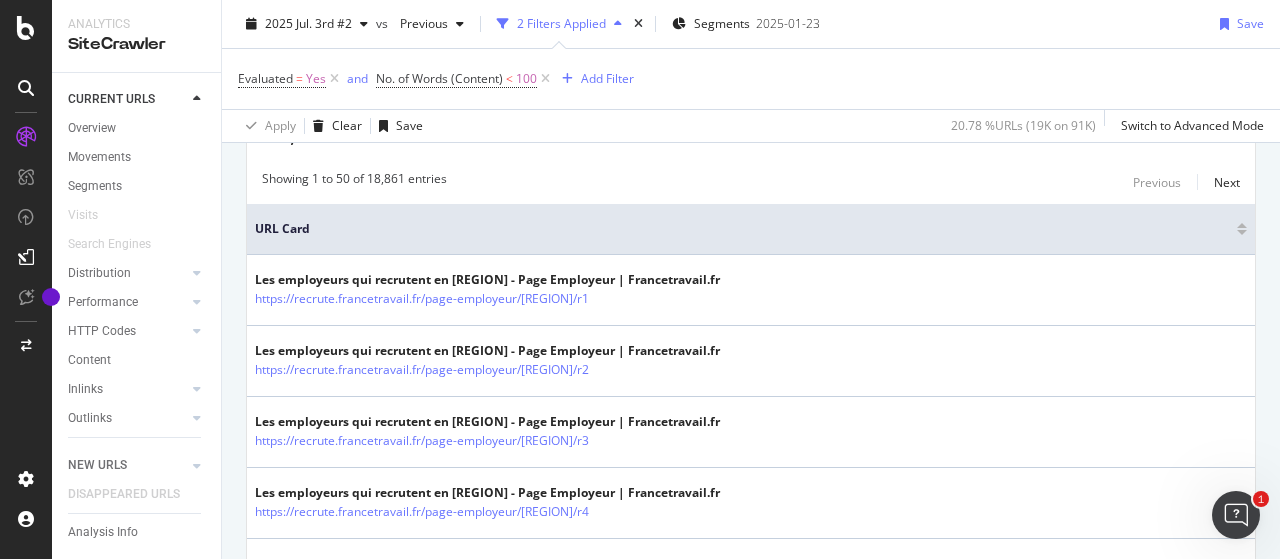scroll, scrollTop: 200, scrollLeft: 0, axis: vertical 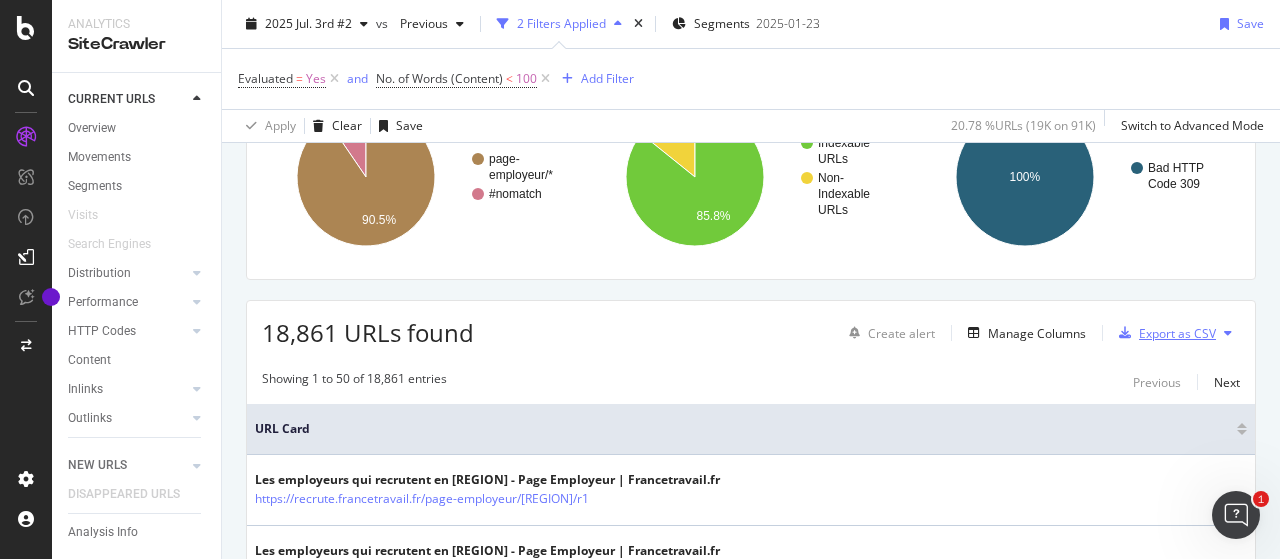 click on "Export as CSV" at bounding box center [1163, 333] 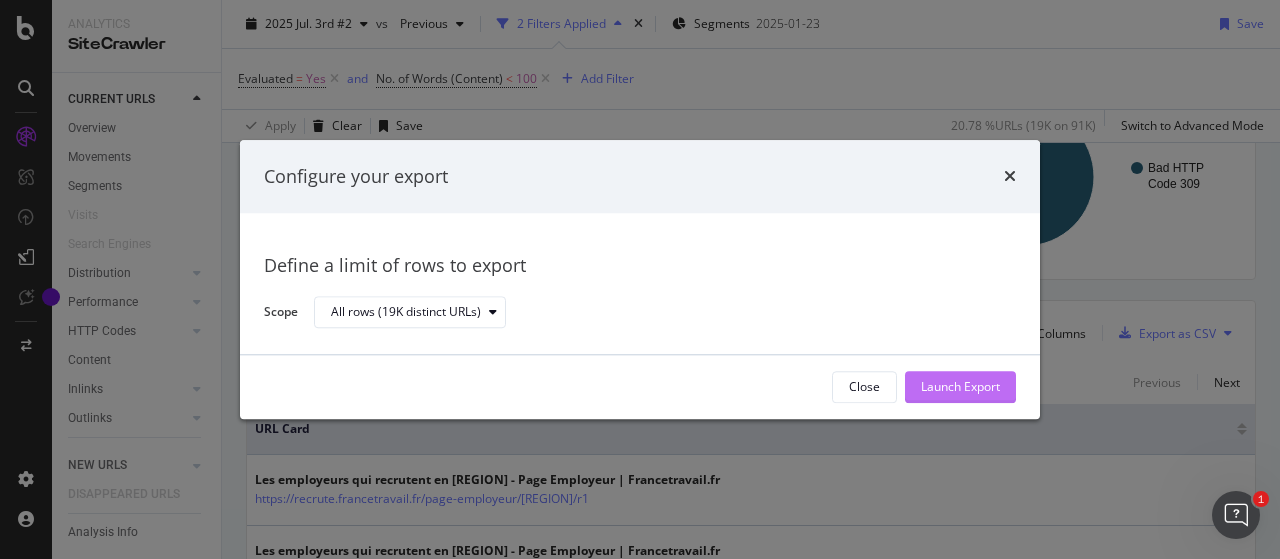 click on "Launch Export" at bounding box center [960, 387] 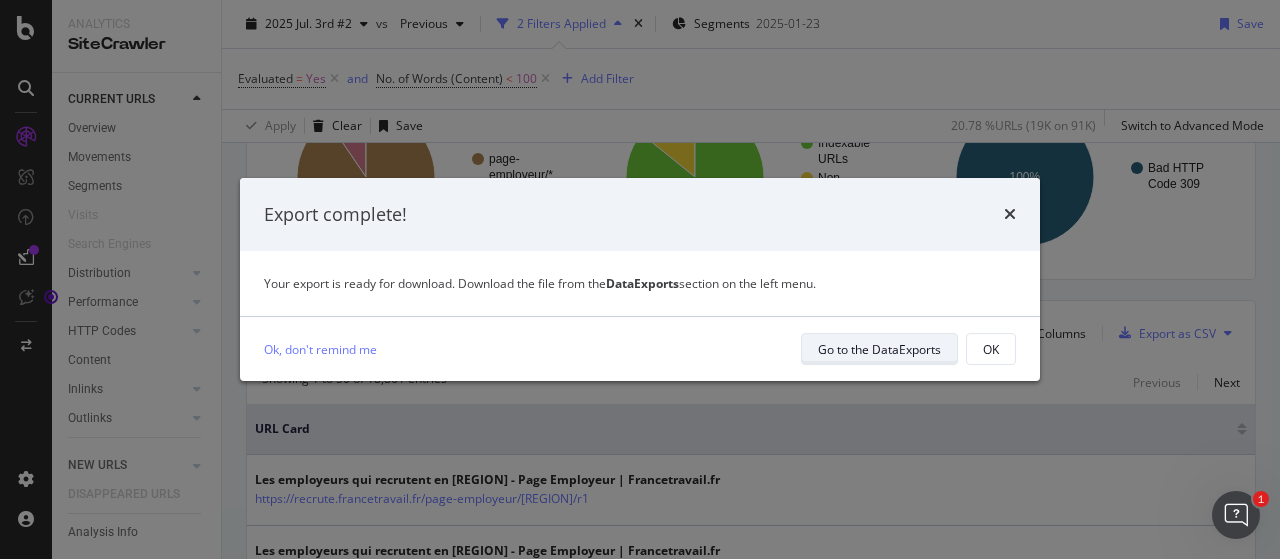 click on "Go to the DataExports" at bounding box center [879, 349] 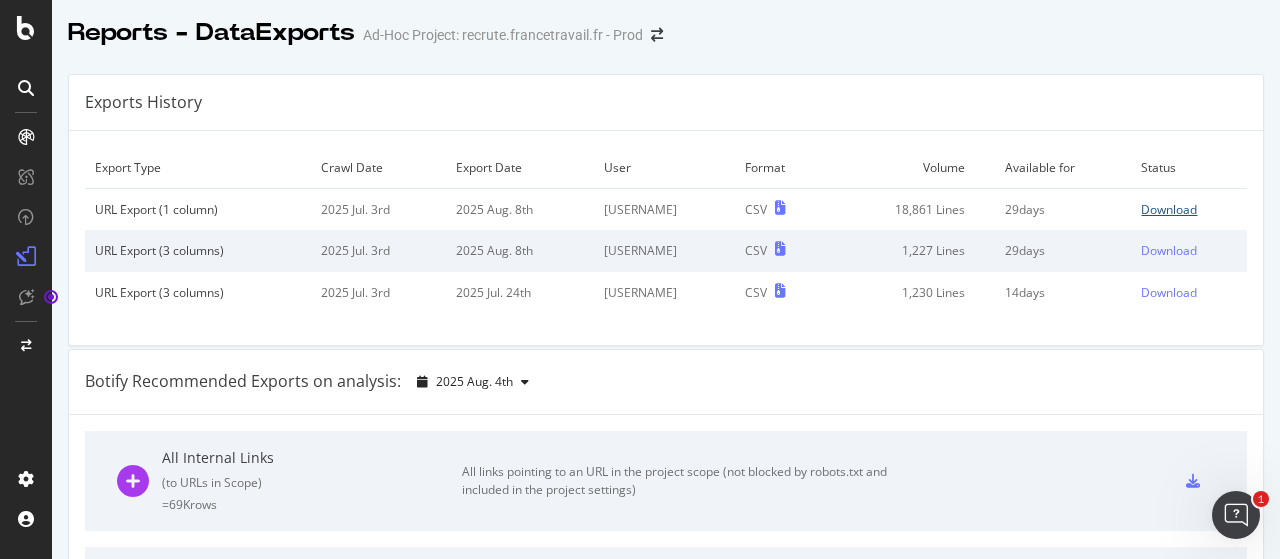 click on "Download" at bounding box center [1169, 209] 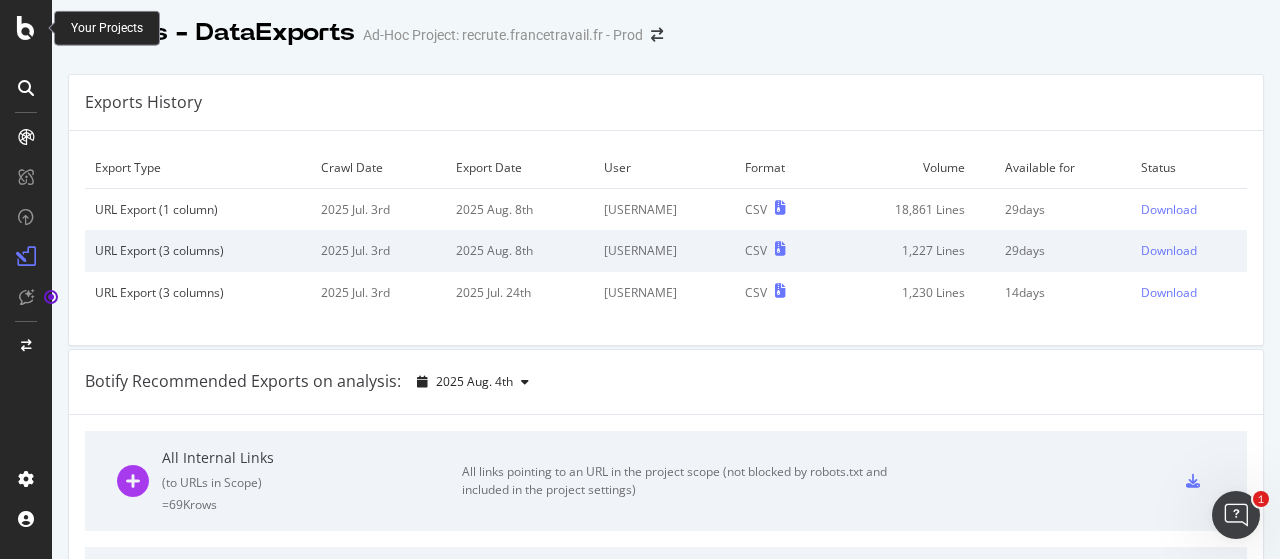 click at bounding box center (26, 28) 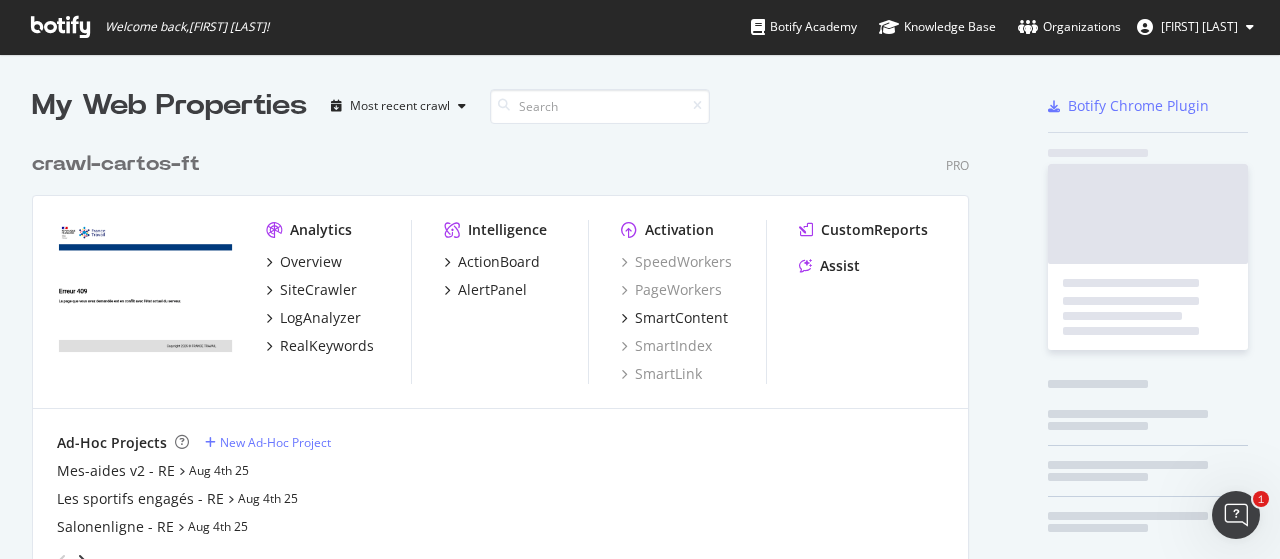 scroll, scrollTop: 16, scrollLeft: 16, axis: both 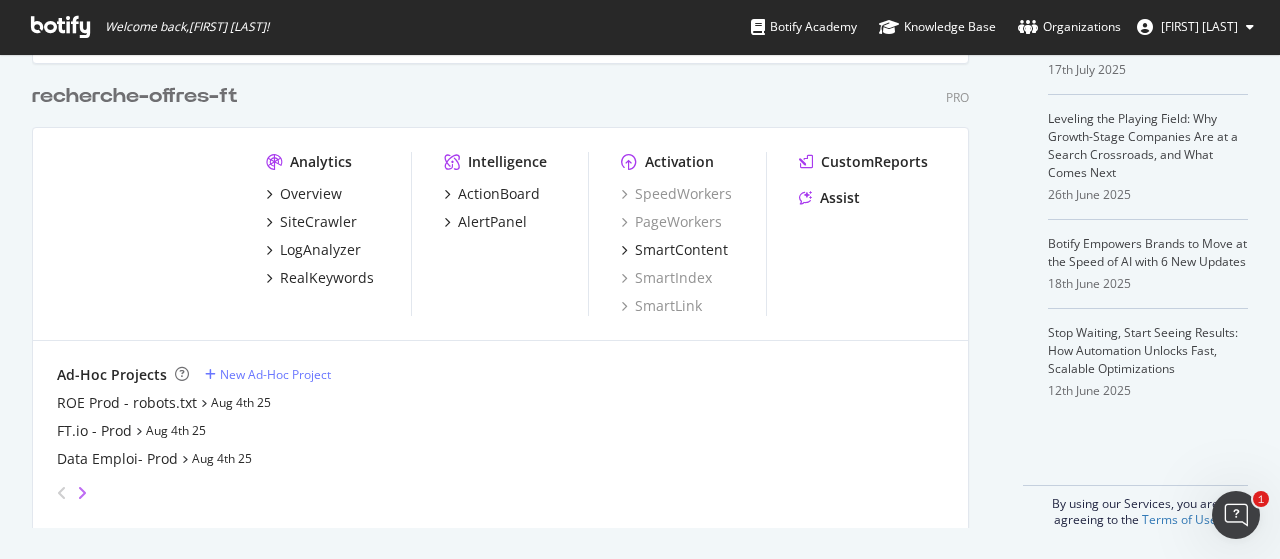 click at bounding box center (82, 493) 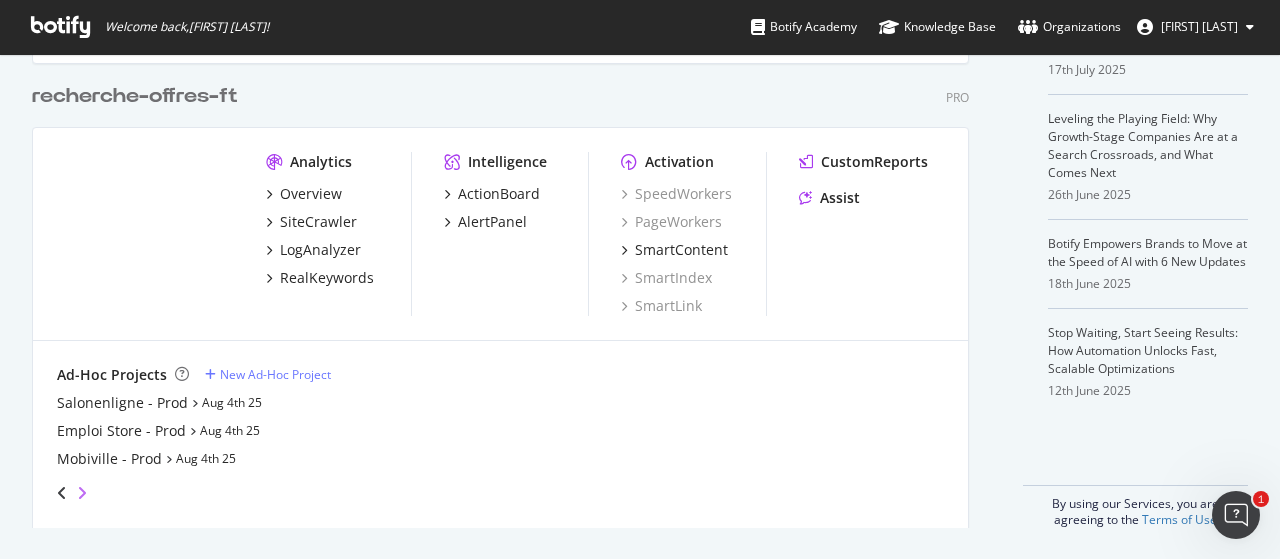 click at bounding box center (82, 493) 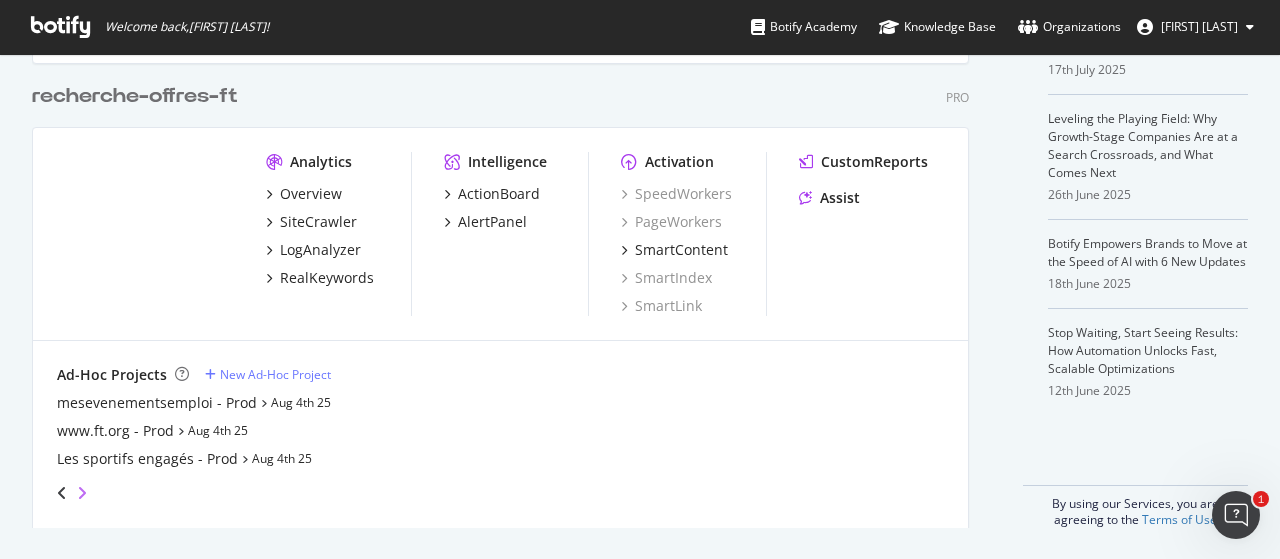 click at bounding box center [82, 493] 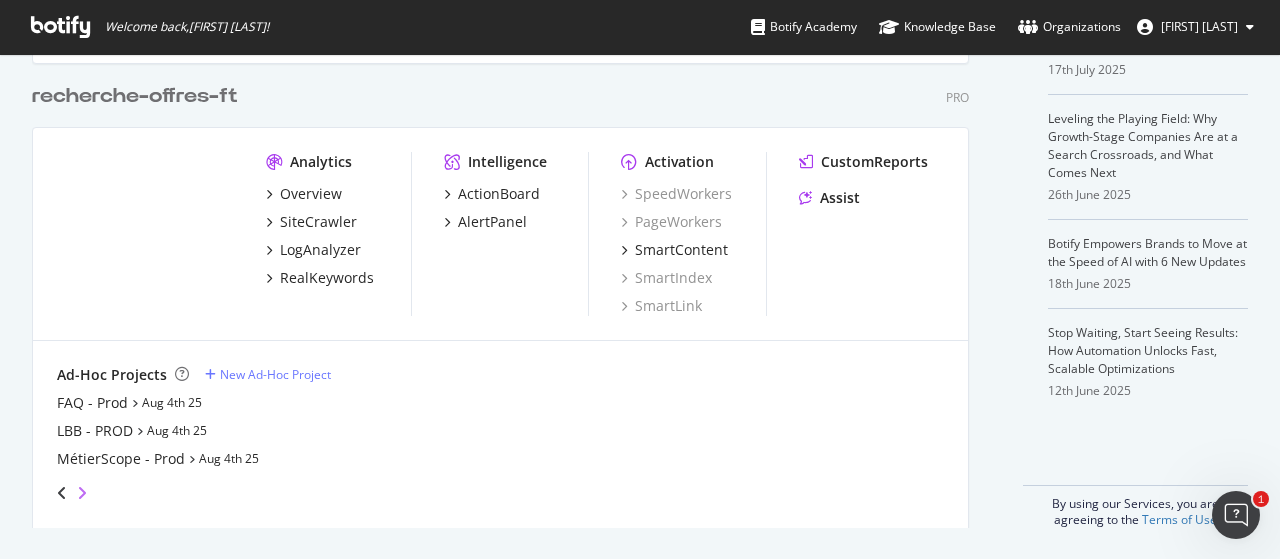 click at bounding box center (82, 493) 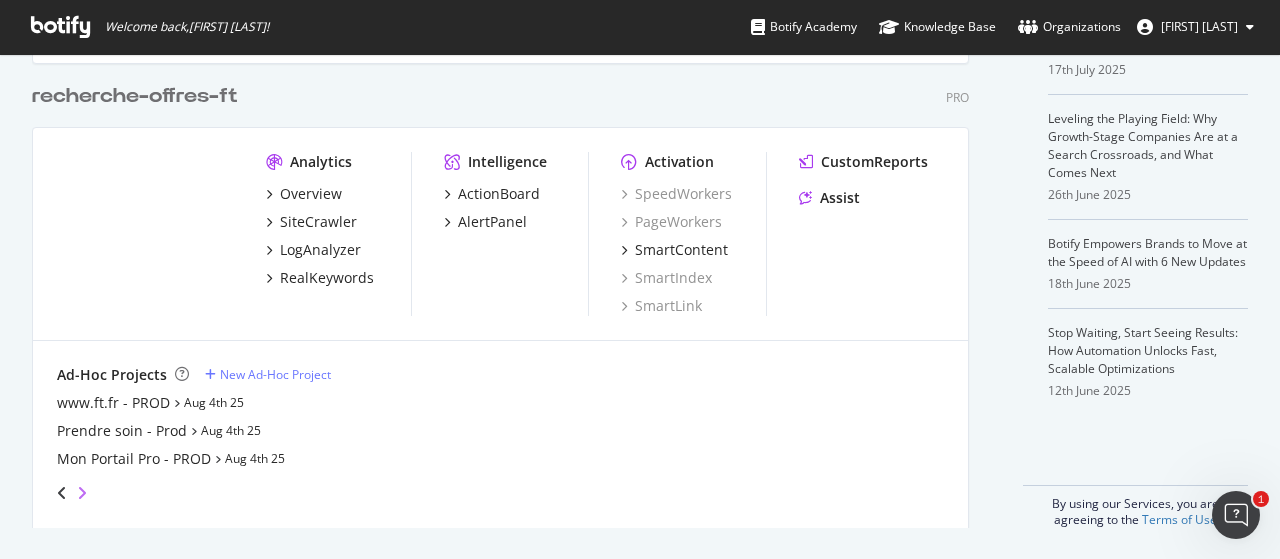 click at bounding box center [82, 493] 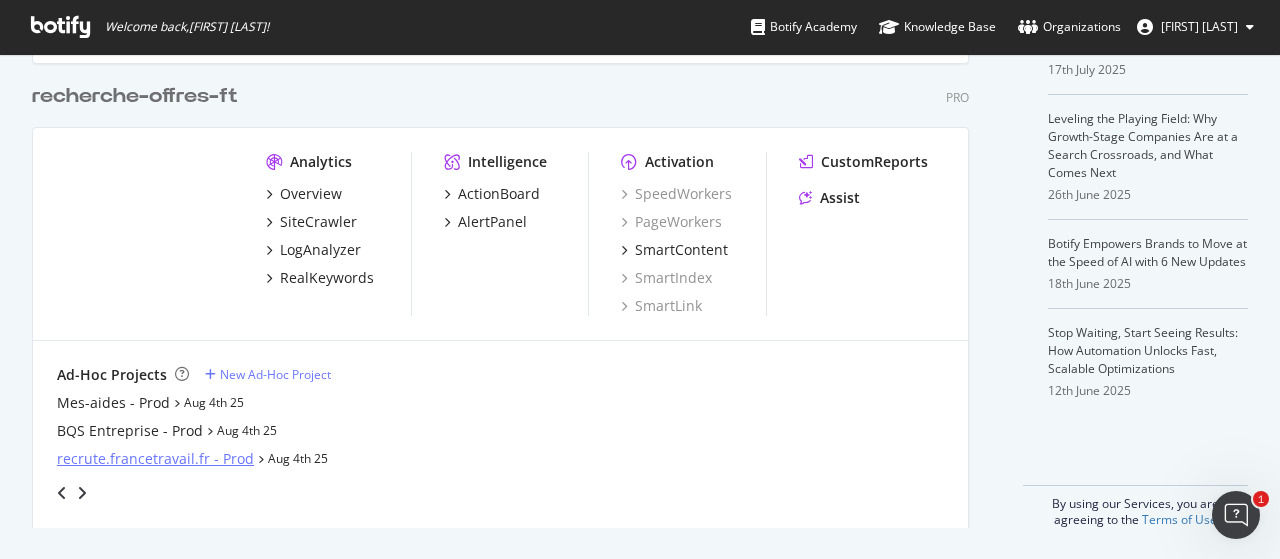 click on "recrute.francetravail.fr - Prod" at bounding box center [155, 459] 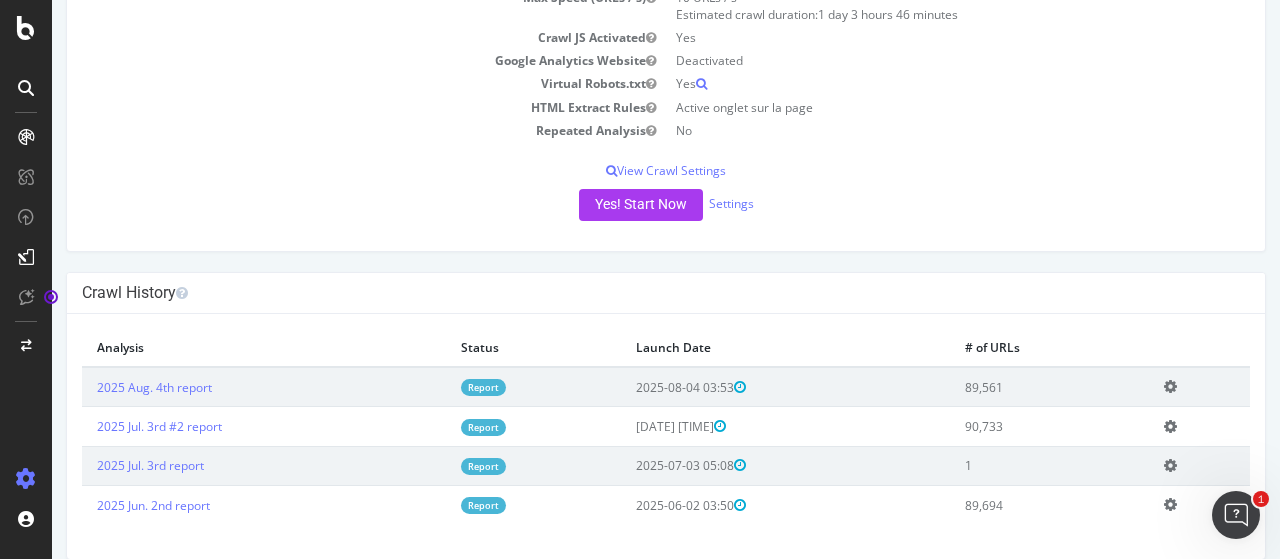 scroll, scrollTop: 284, scrollLeft: 0, axis: vertical 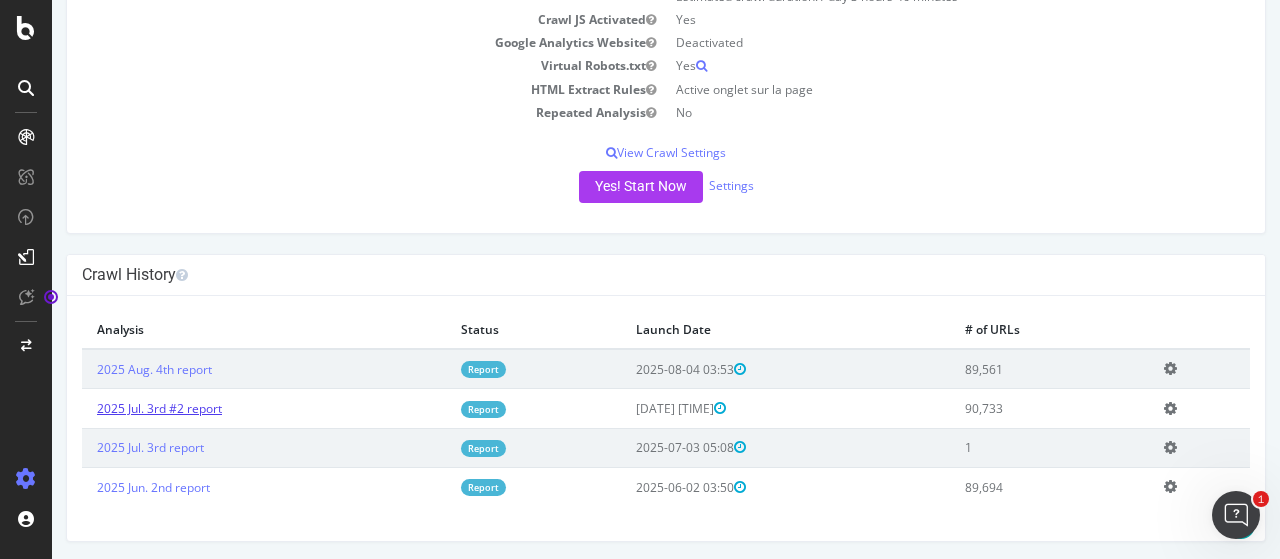 click on "2025 Jul. 3rd #2
report" at bounding box center [159, 408] 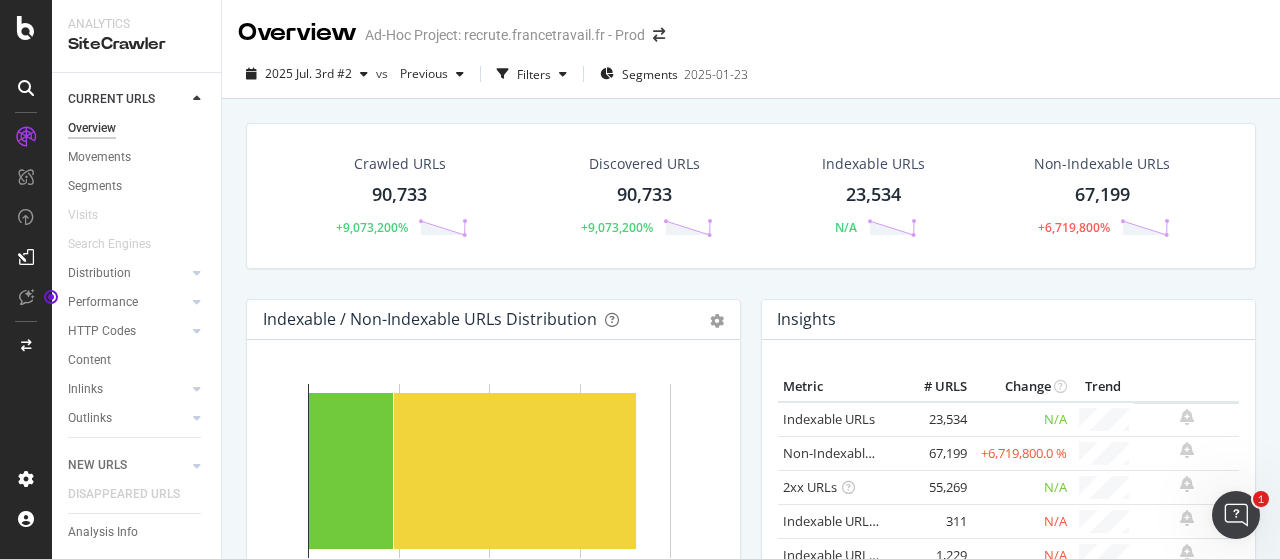 click on "Non-Indexable URLs 67,199 +6,719,800%" at bounding box center [1102, 196] 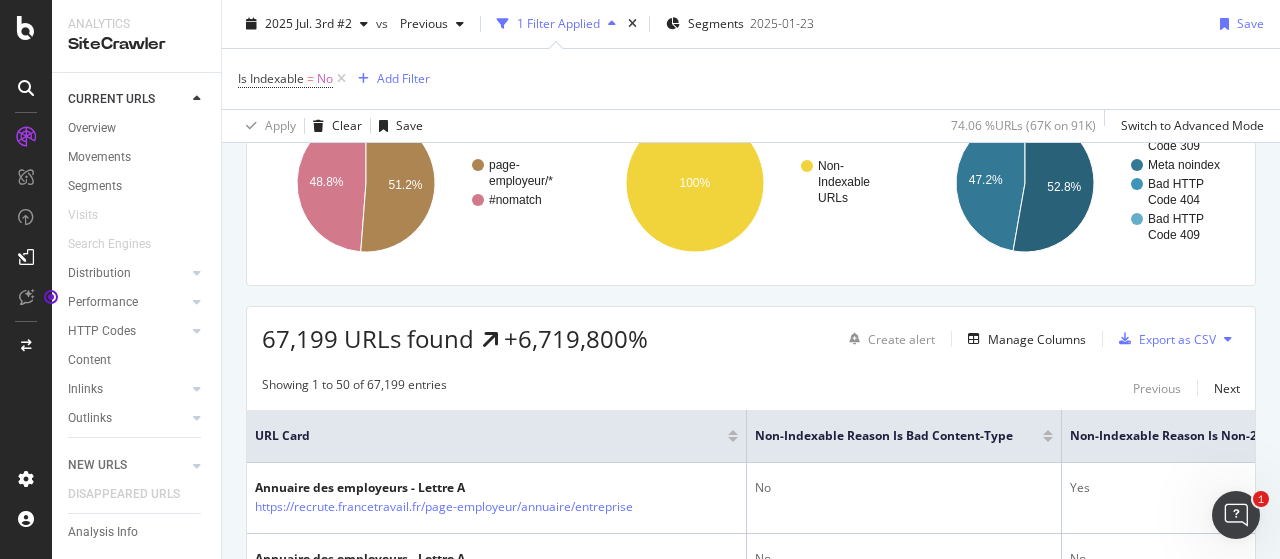scroll, scrollTop: 200, scrollLeft: 0, axis: vertical 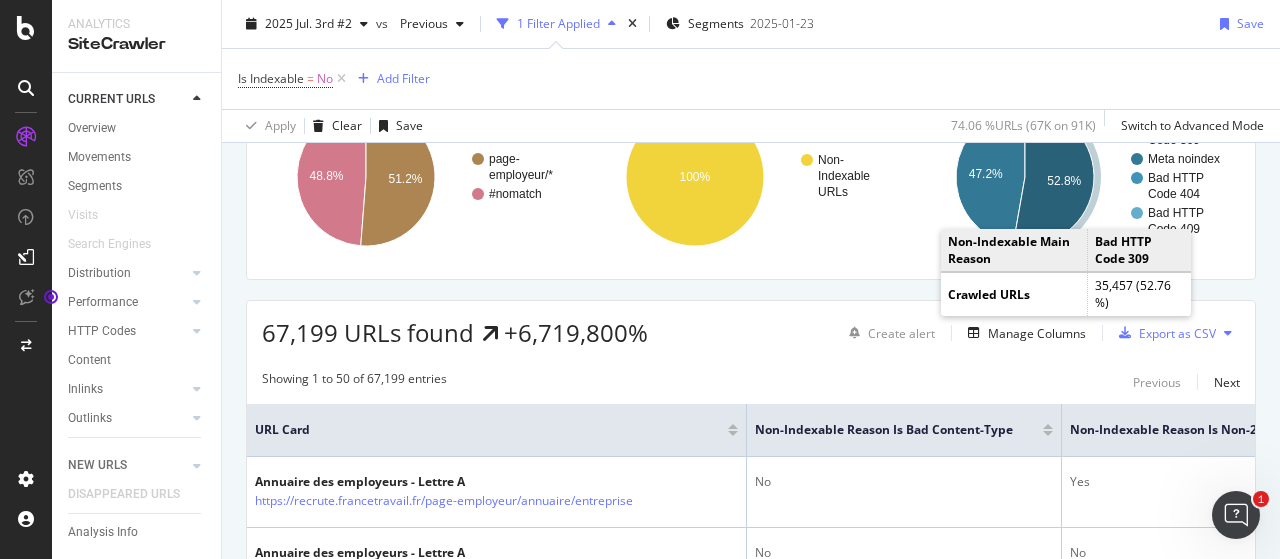 click 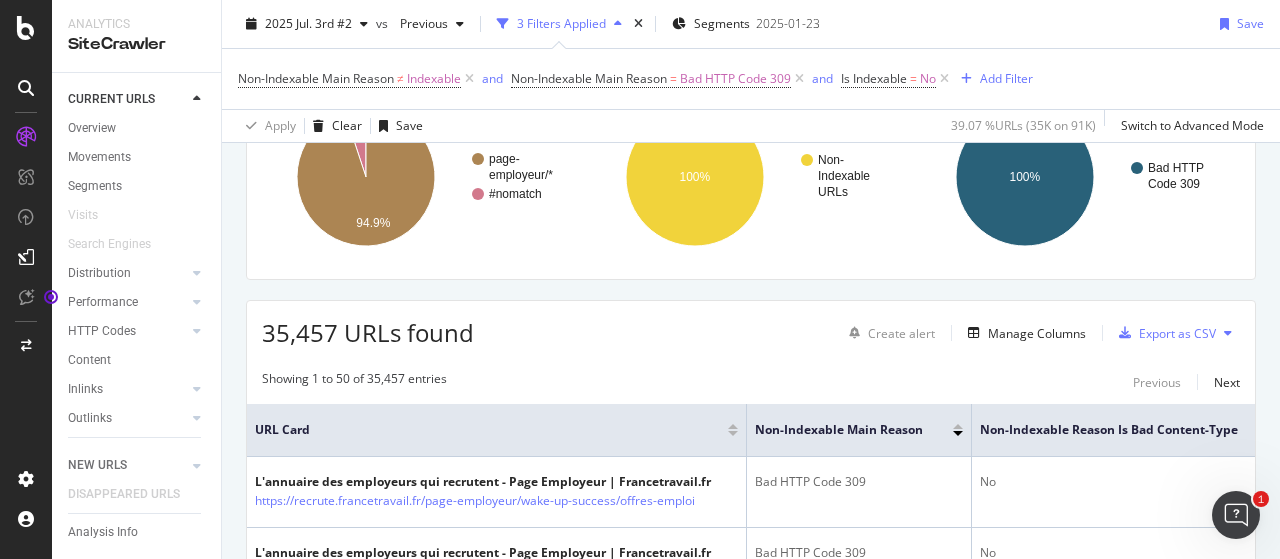 scroll, scrollTop: 500, scrollLeft: 0, axis: vertical 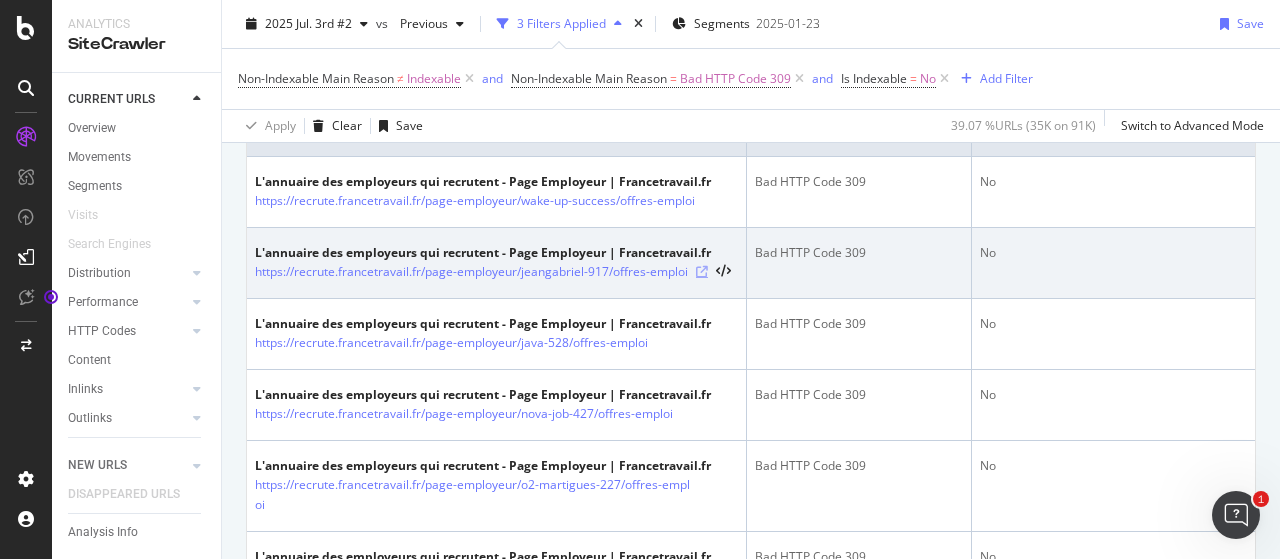 click at bounding box center [702, 272] 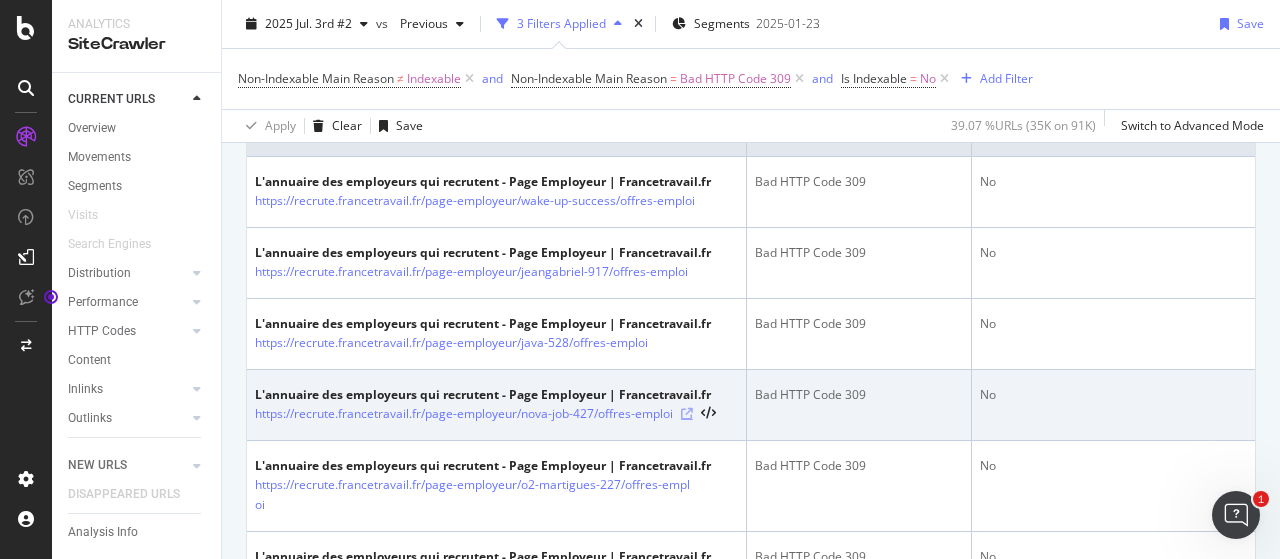 click at bounding box center (687, 414) 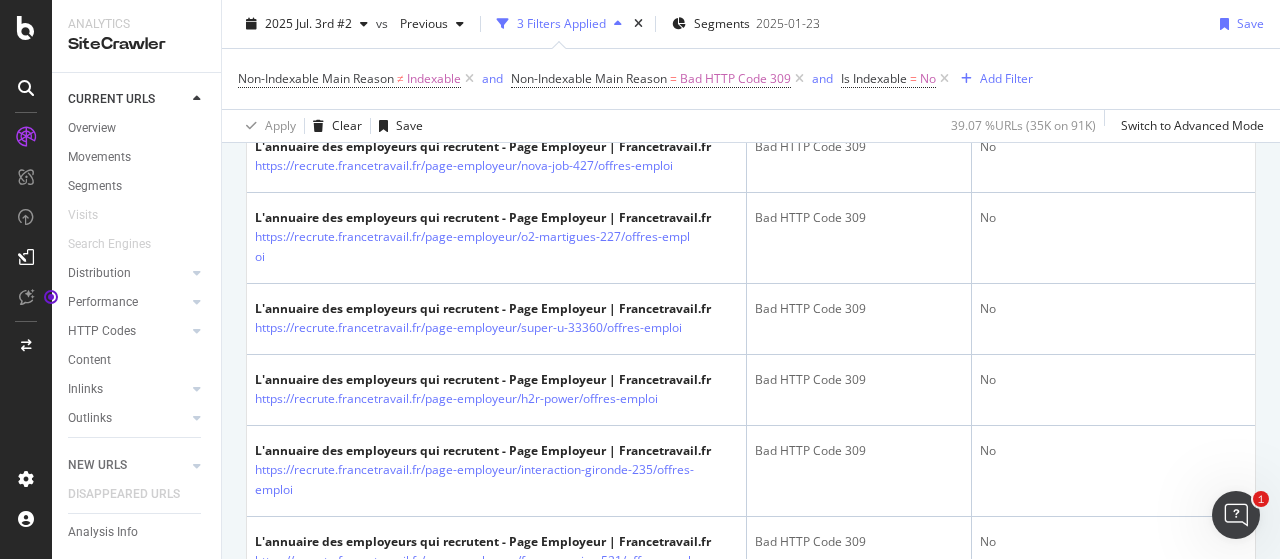 scroll, scrollTop: 1000, scrollLeft: 0, axis: vertical 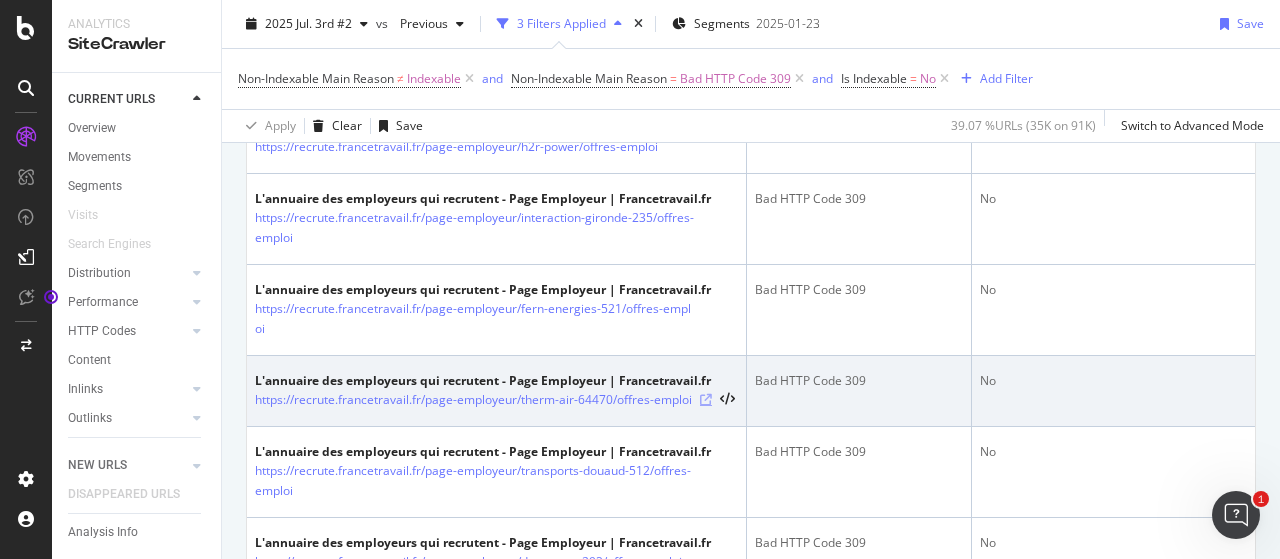 click at bounding box center (706, 400) 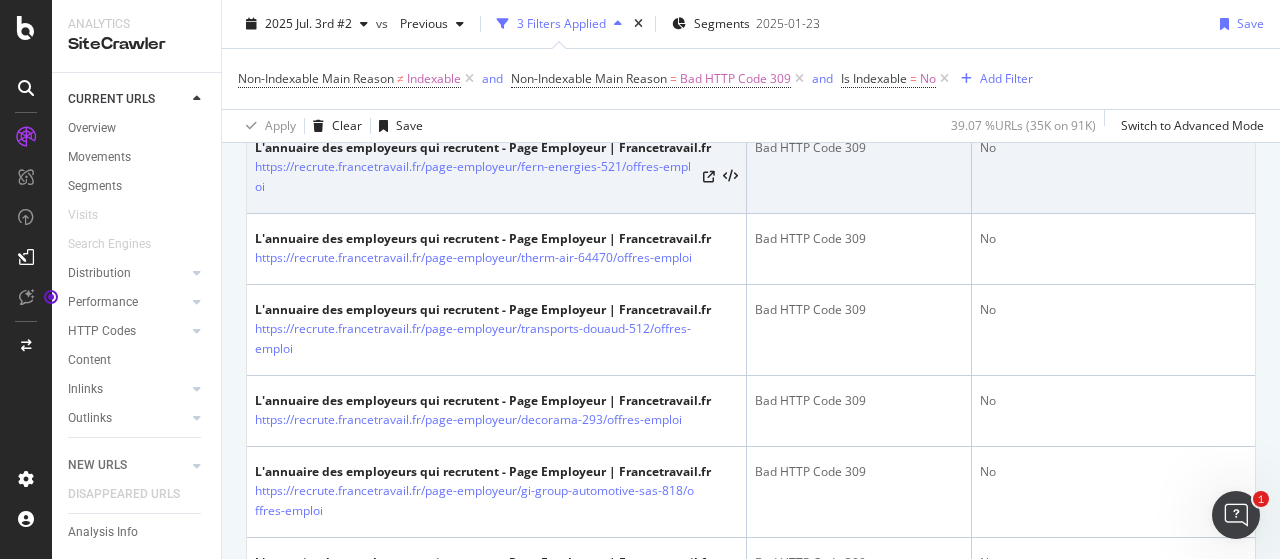 scroll, scrollTop: 1300, scrollLeft: 0, axis: vertical 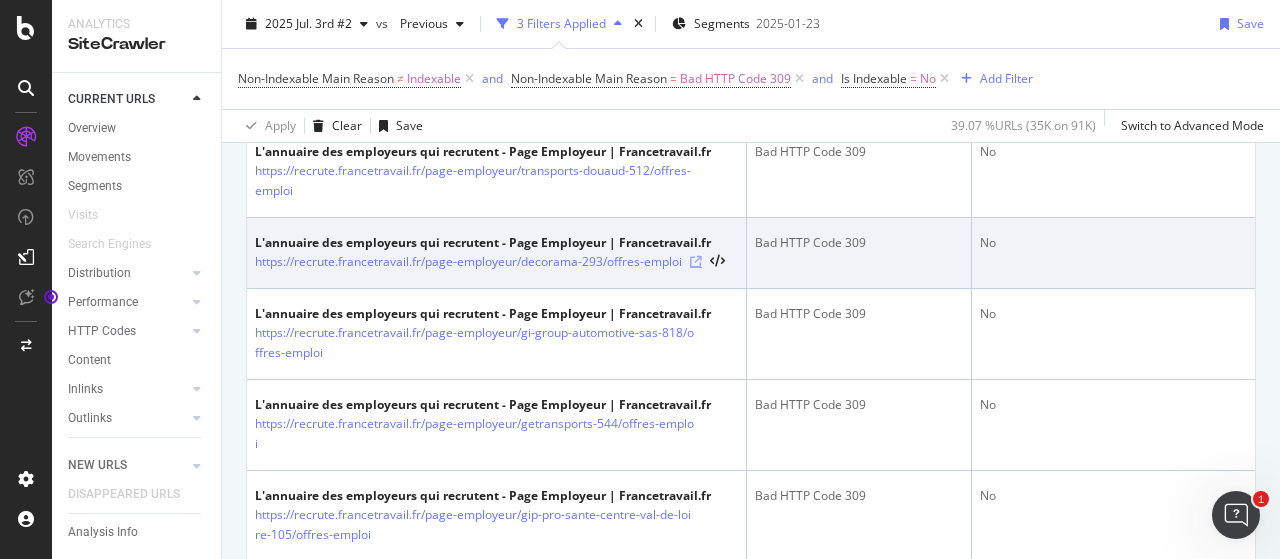 click at bounding box center [696, 262] 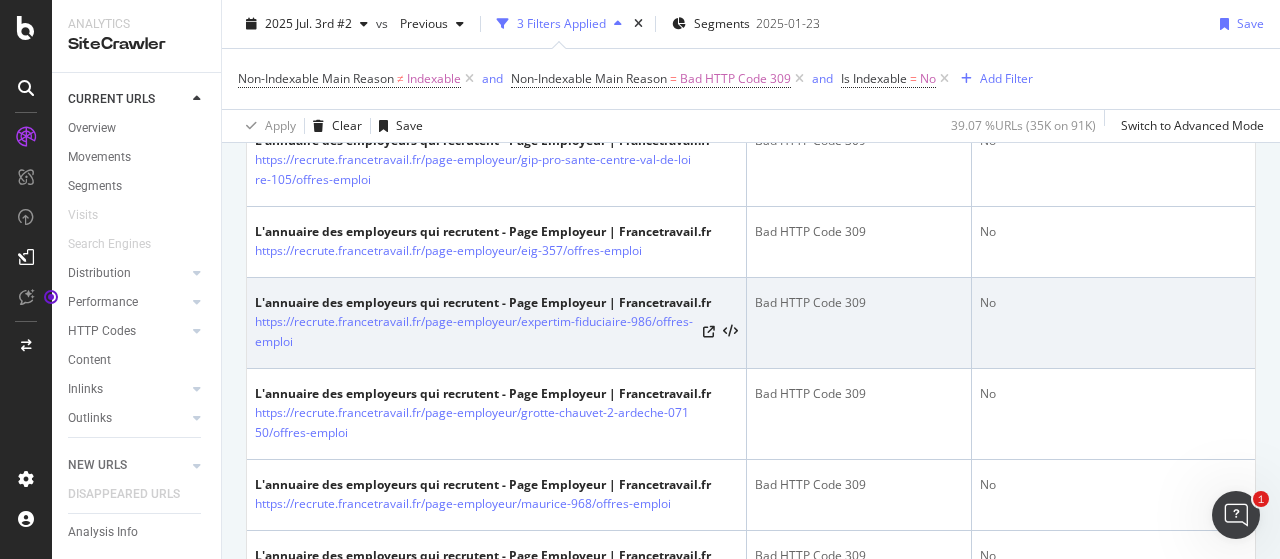 scroll, scrollTop: 1700, scrollLeft: 0, axis: vertical 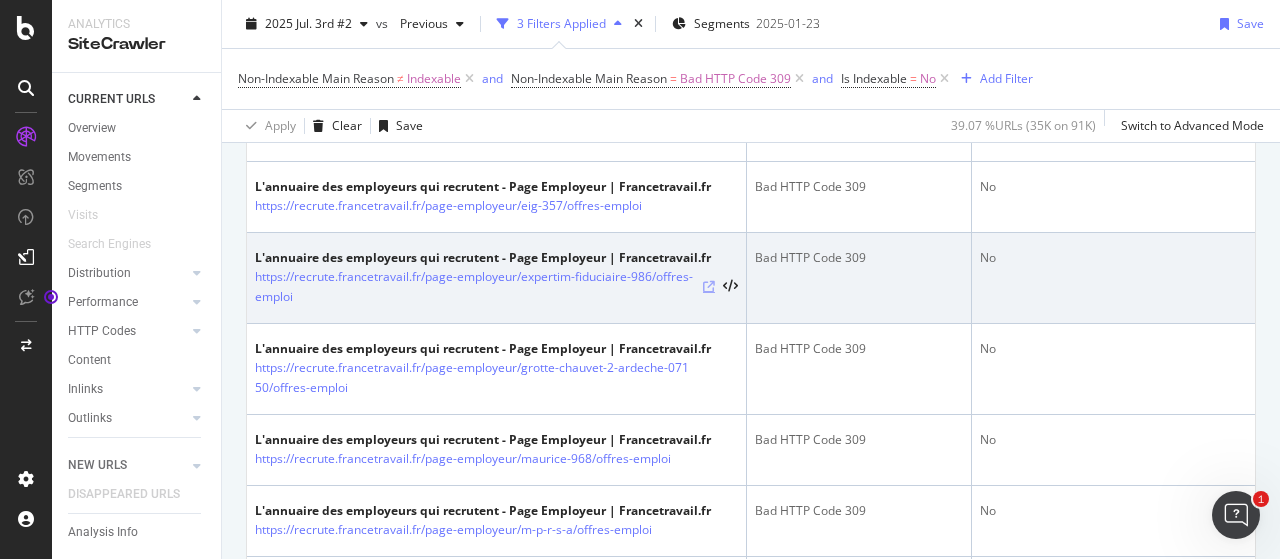 click at bounding box center (709, 287) 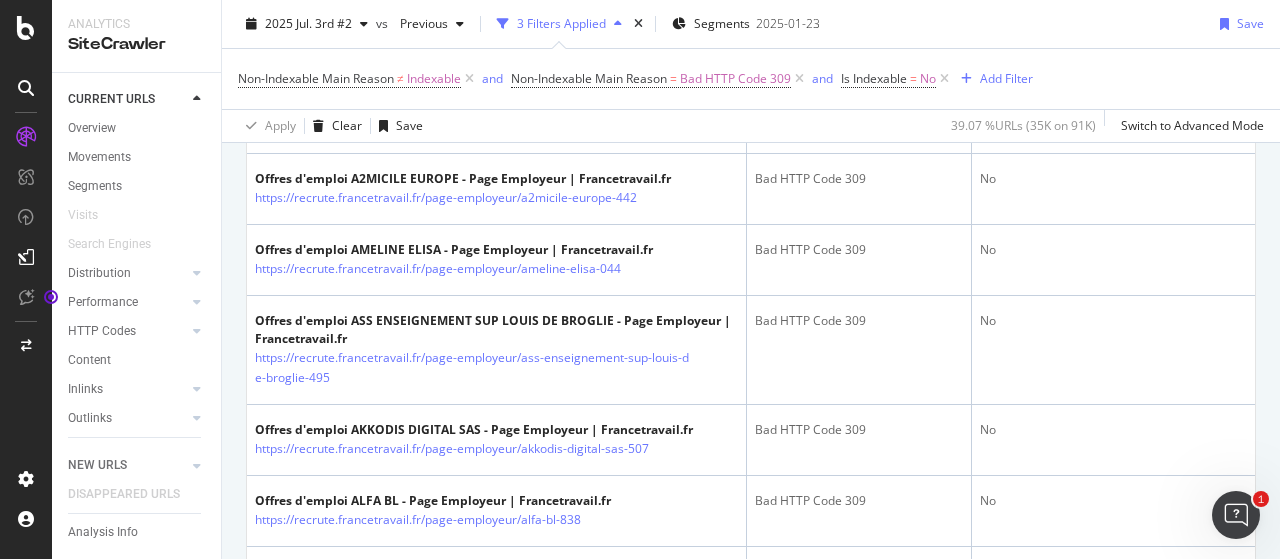 scroll, scrollTop: 3200, scrollLeft: 0, axis: vertical 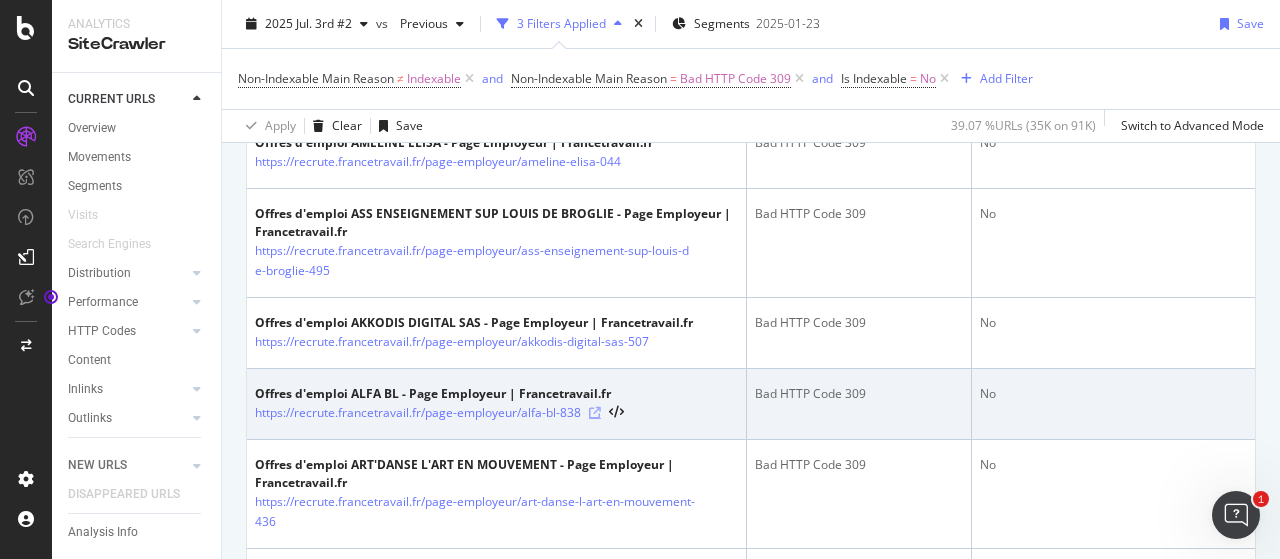click at bounding box center [595, 413] 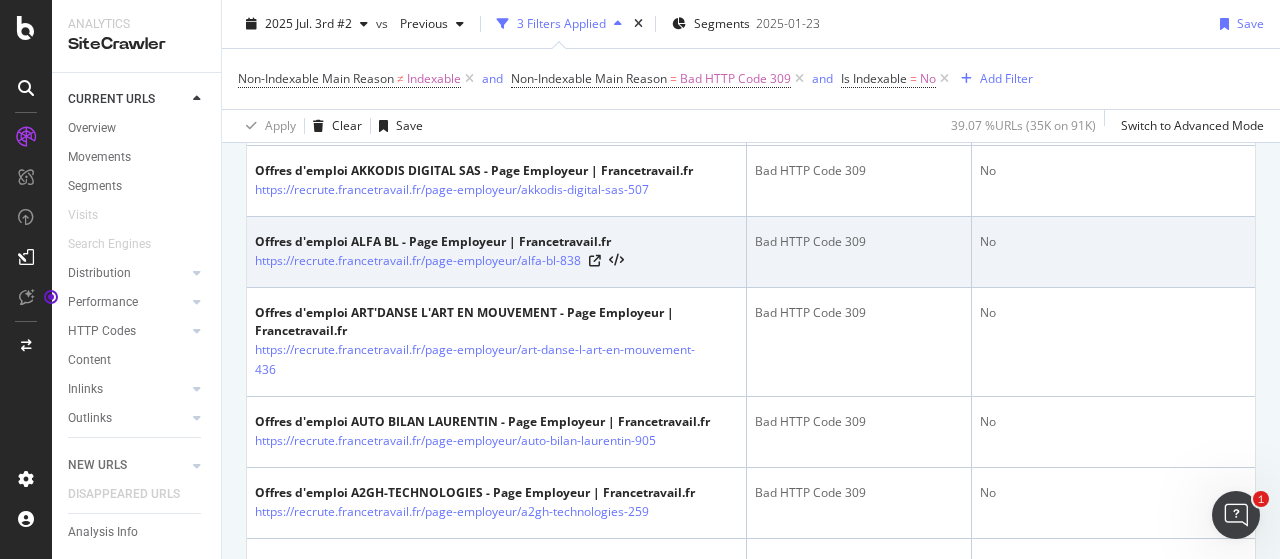 scroll, scrollTop: 3500, scrollLeft: 0, axis: vertical 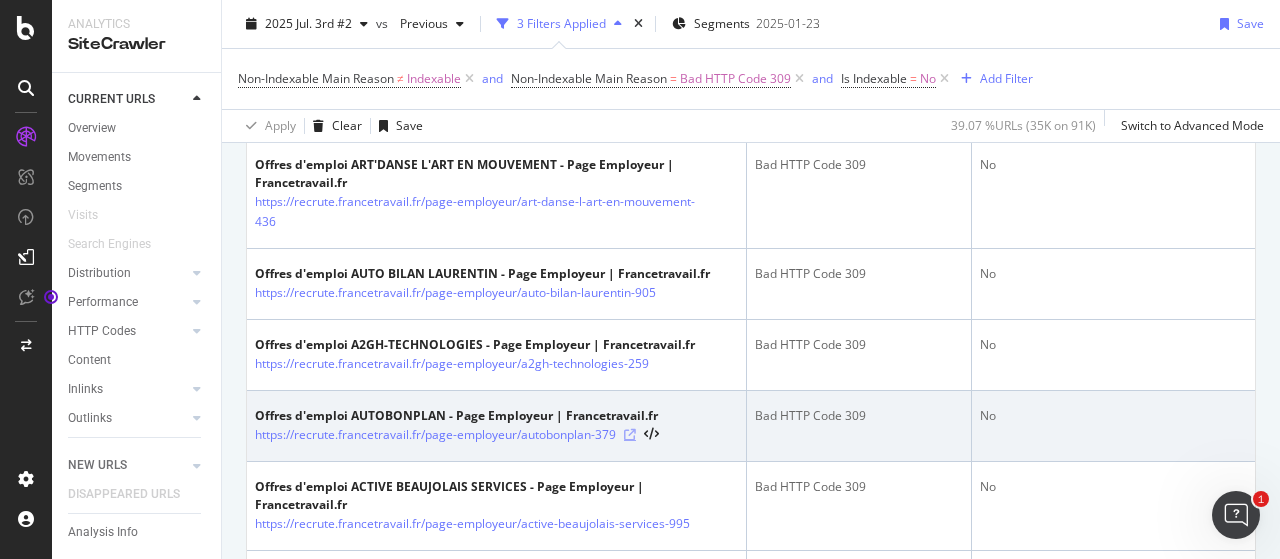 click at bounding box center (630, 435) 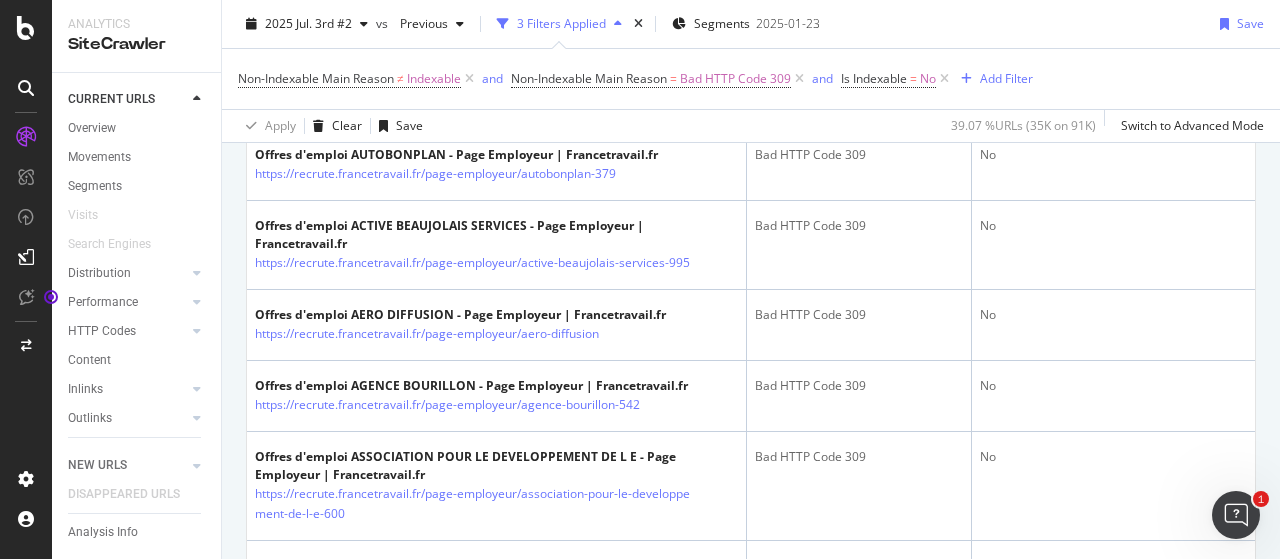 scroll, scrollTop: 3800, scrollLeft: 0, axis: vertical 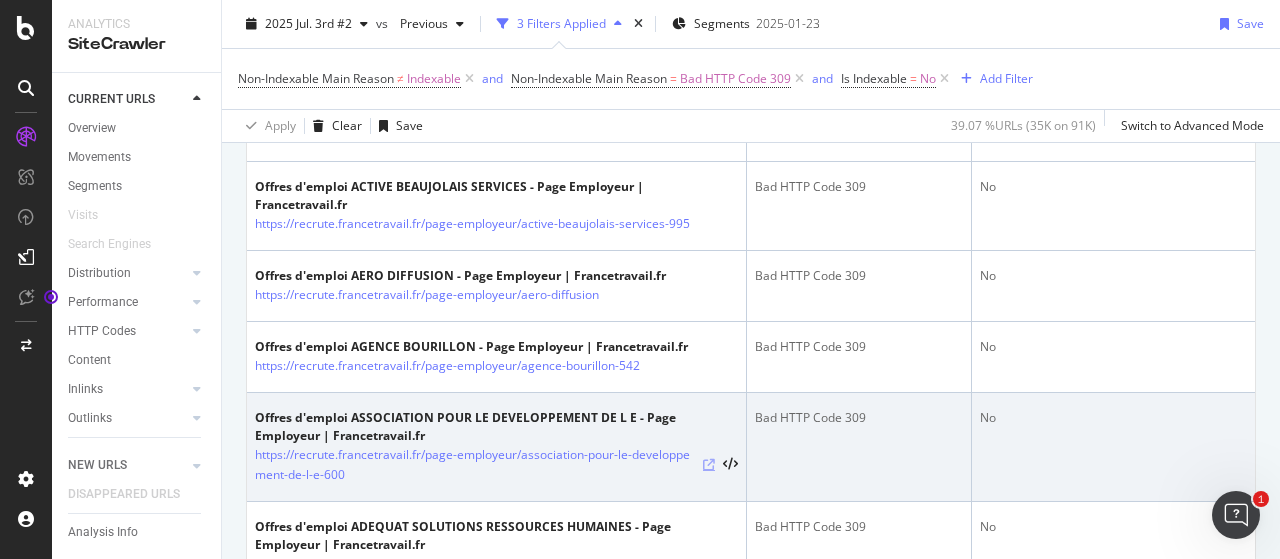 click at bounding box center [709, 465] 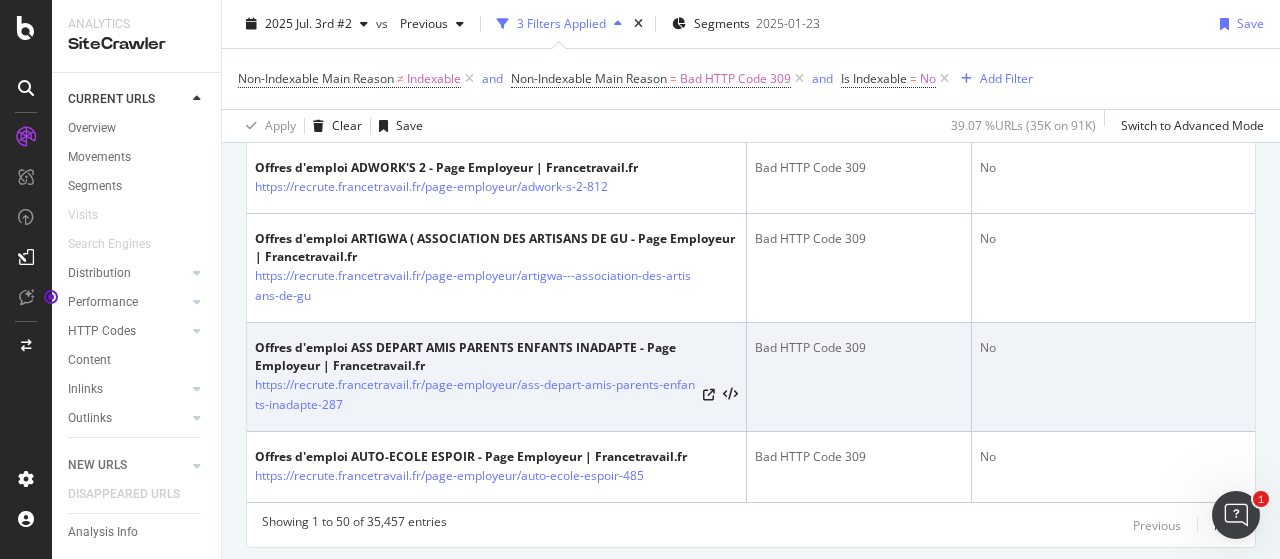 scroll, scrollTop: 4300, scrollLeft: 0, axis: vertical 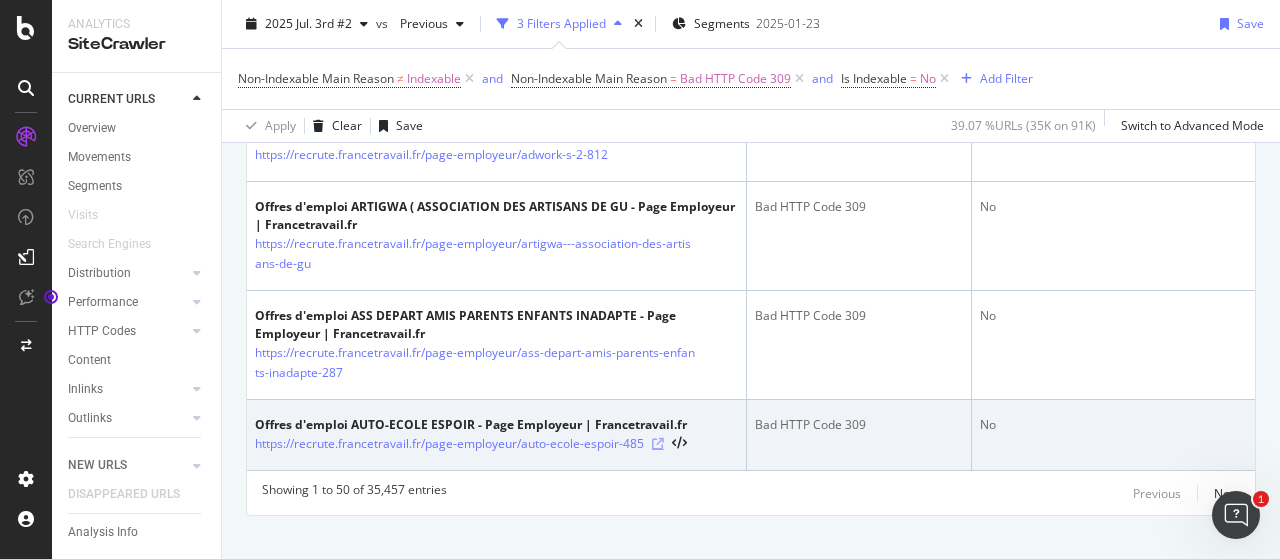 click at bounding box center (658, 444) 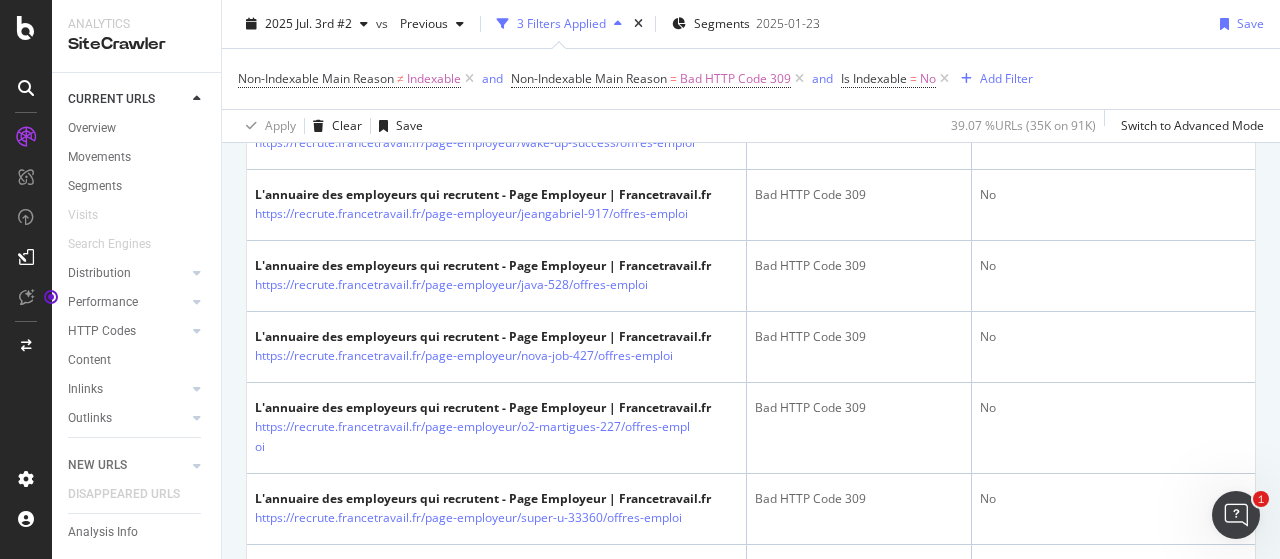 scroll, scrollTop: 400, scrollLeft: 0, axis: vertical 